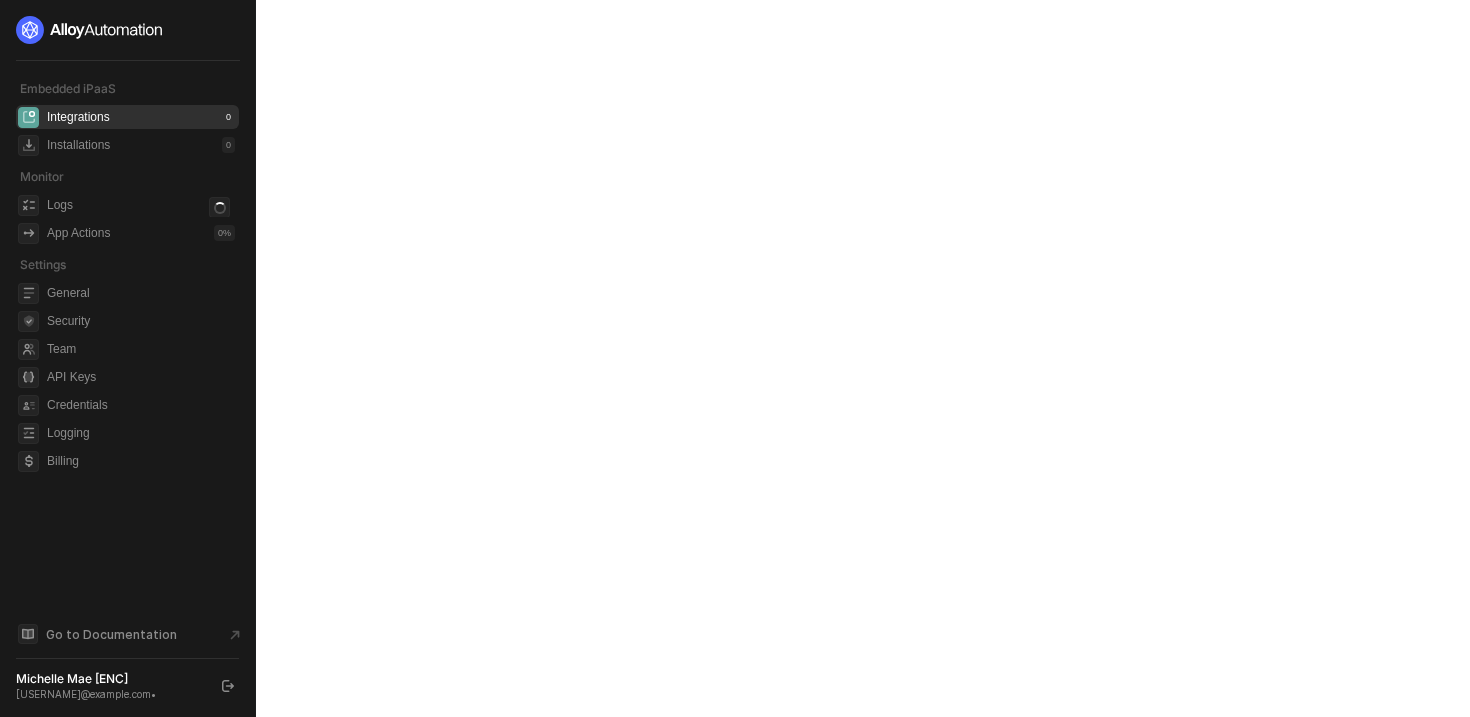 scroll, scrollTop: 0, scrollLeft: 0, axis: both 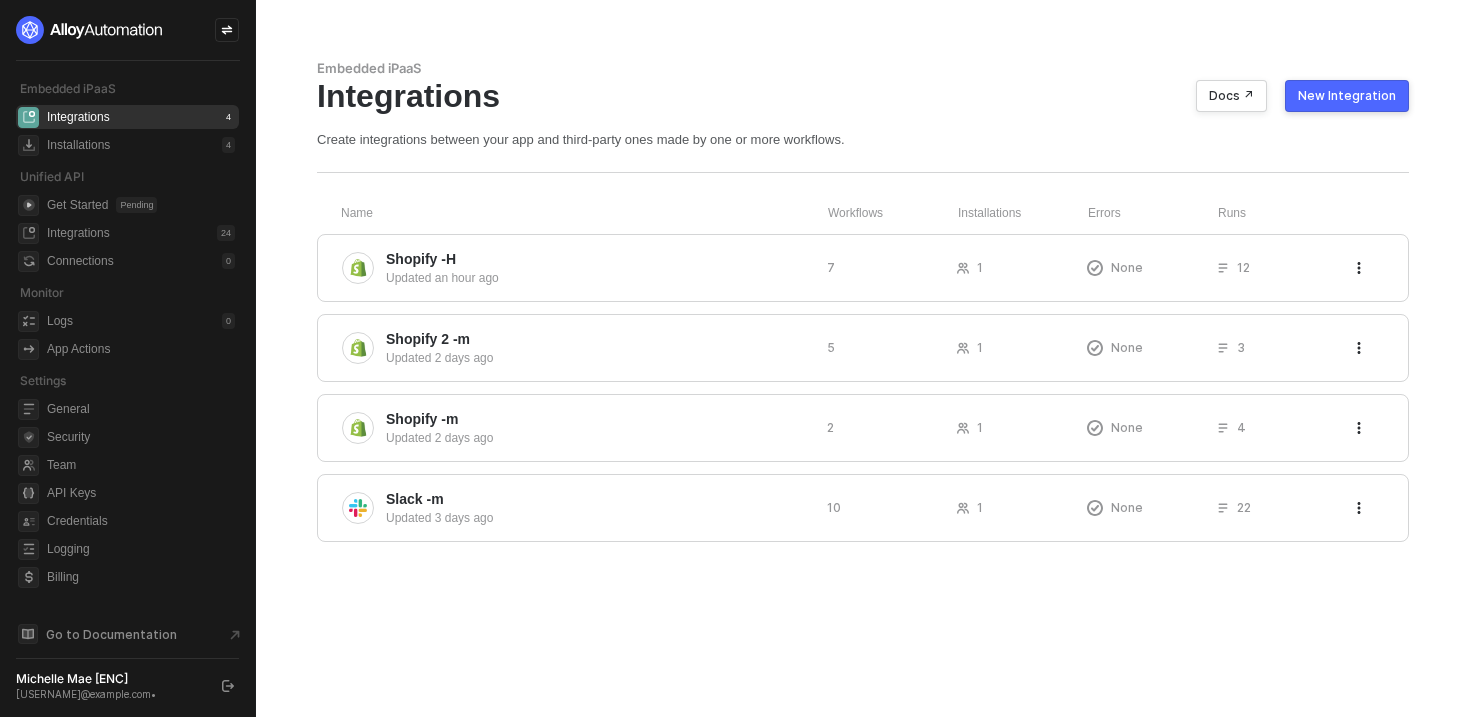 click on "Integrations 4" at bounding box center (141, 117) 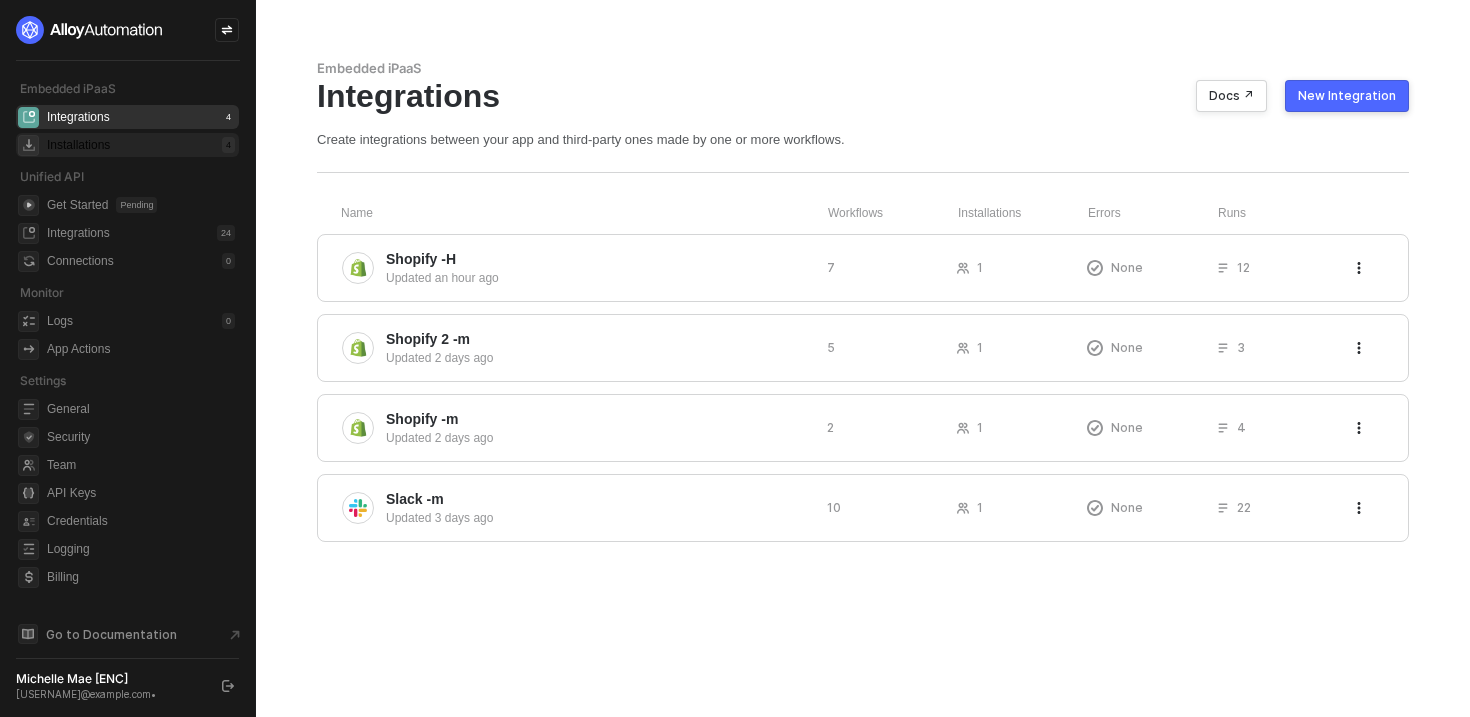 click on "Installations 4" at bounding box center (141, 145) 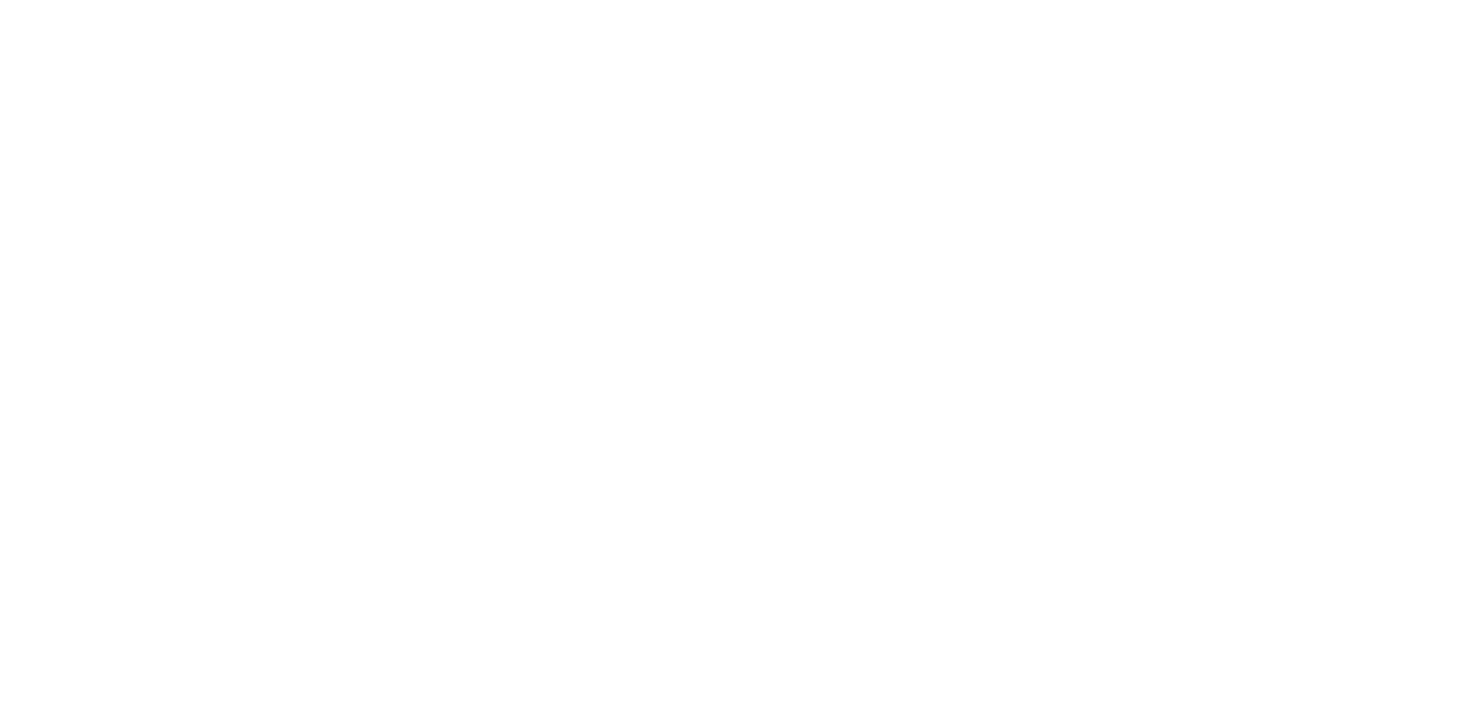 scroll, scrollTop: 0, scrollLeft: 0, axis: both 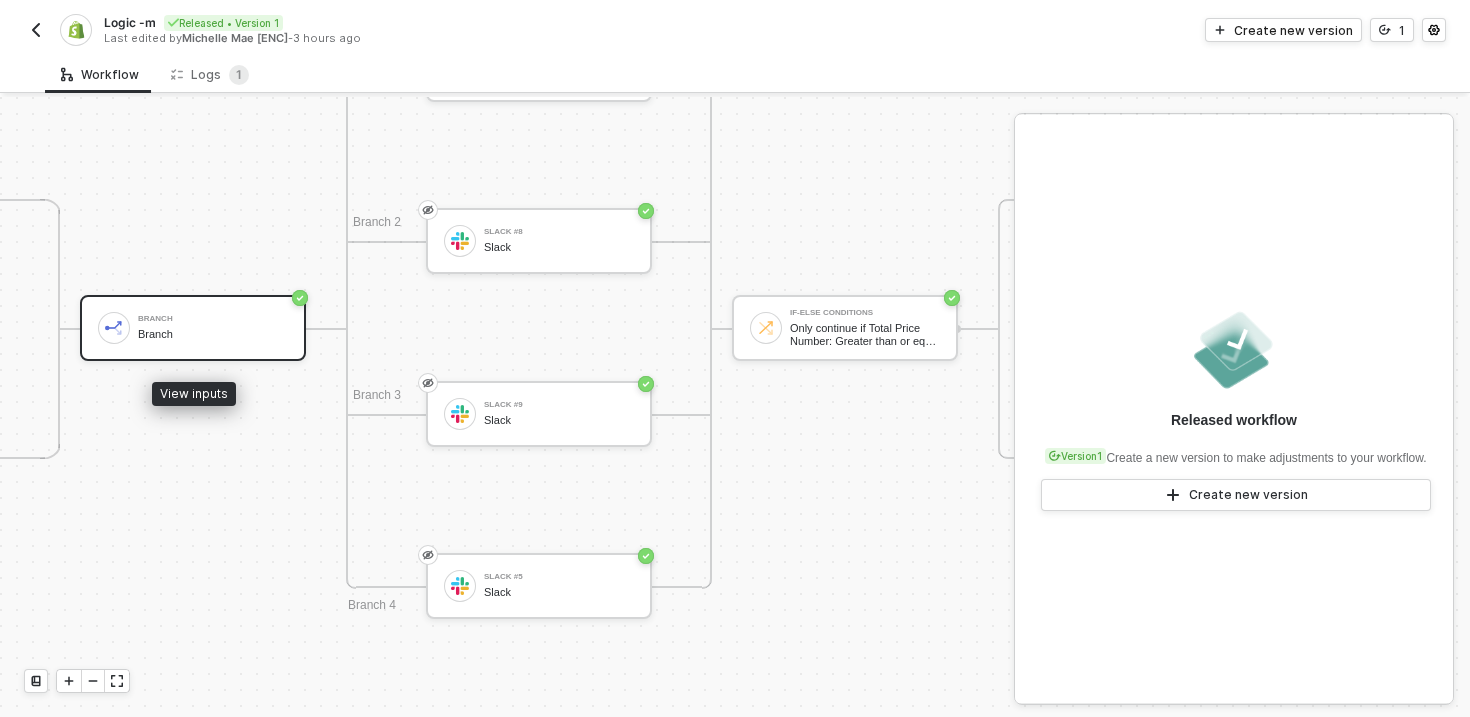 click on "Branch" at bounding box center (213, 334) 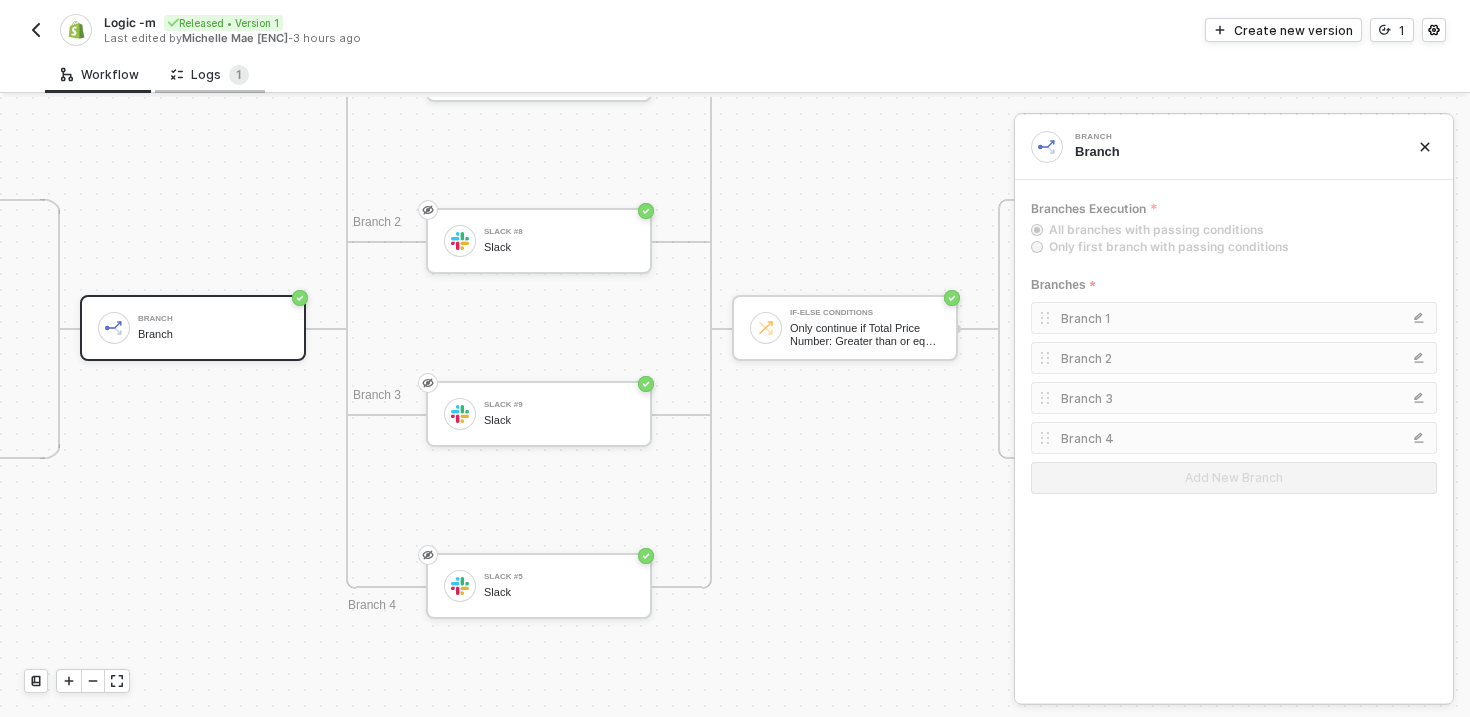click on "Logs 1" at bounding box center (210, 74) 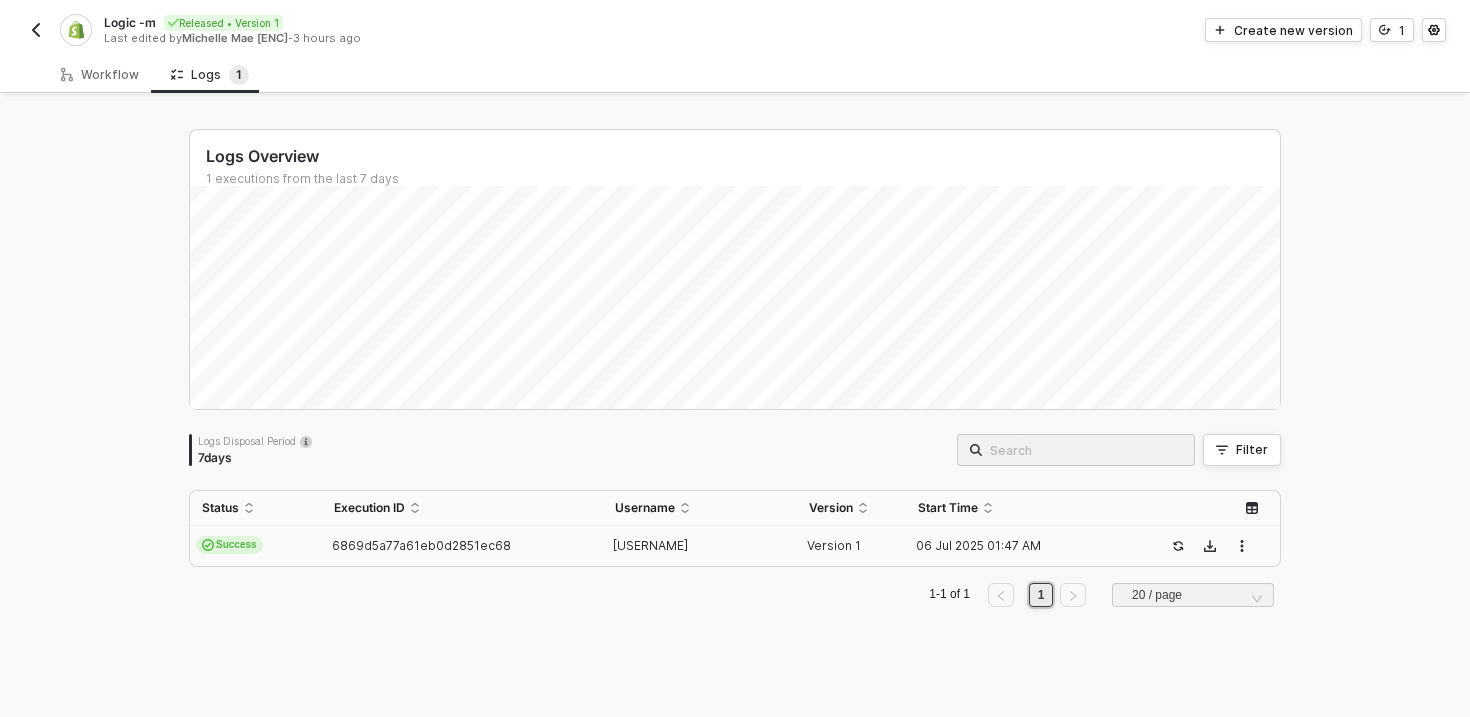 click on "6869d5a77a61eb0d2851ec68" at bounding box center [462, 546] 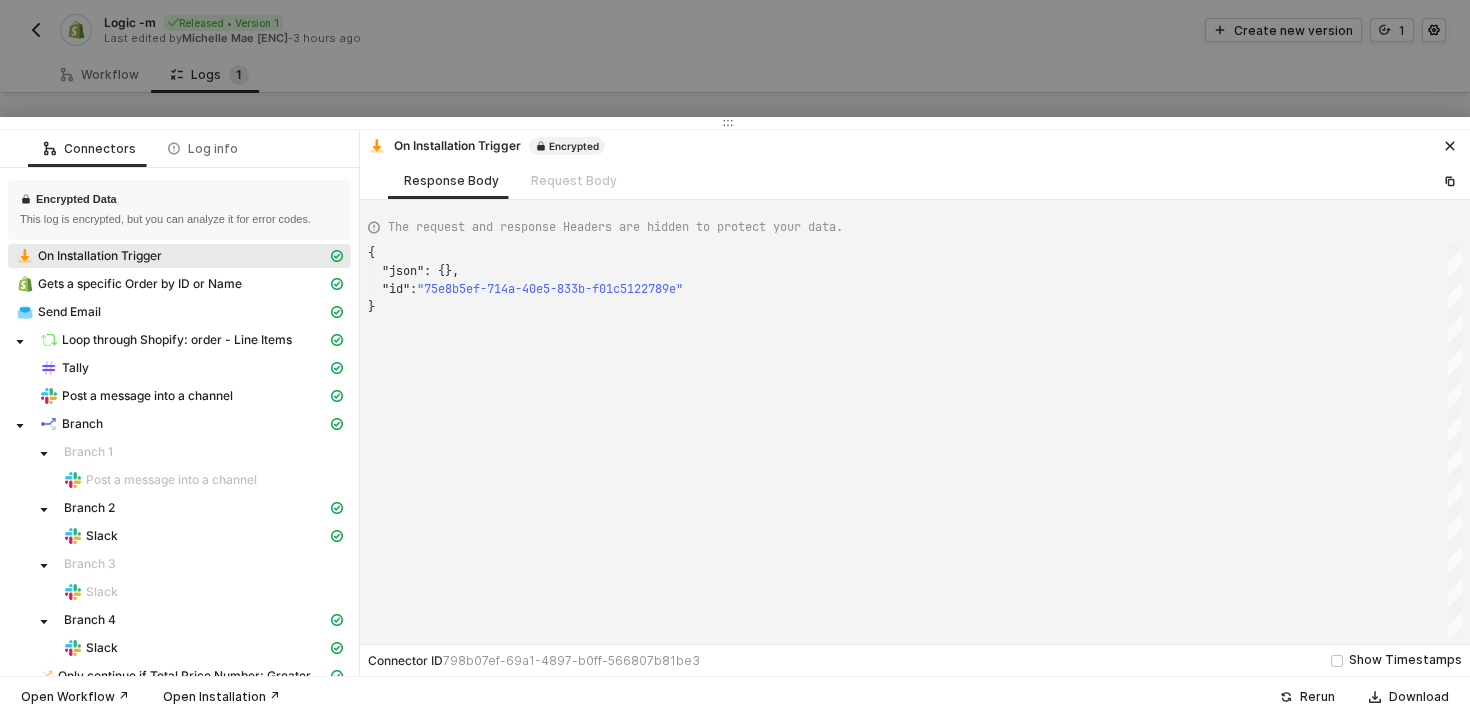 scroll, scrollTop: 54, scrollLeft: 0, axis: vertical 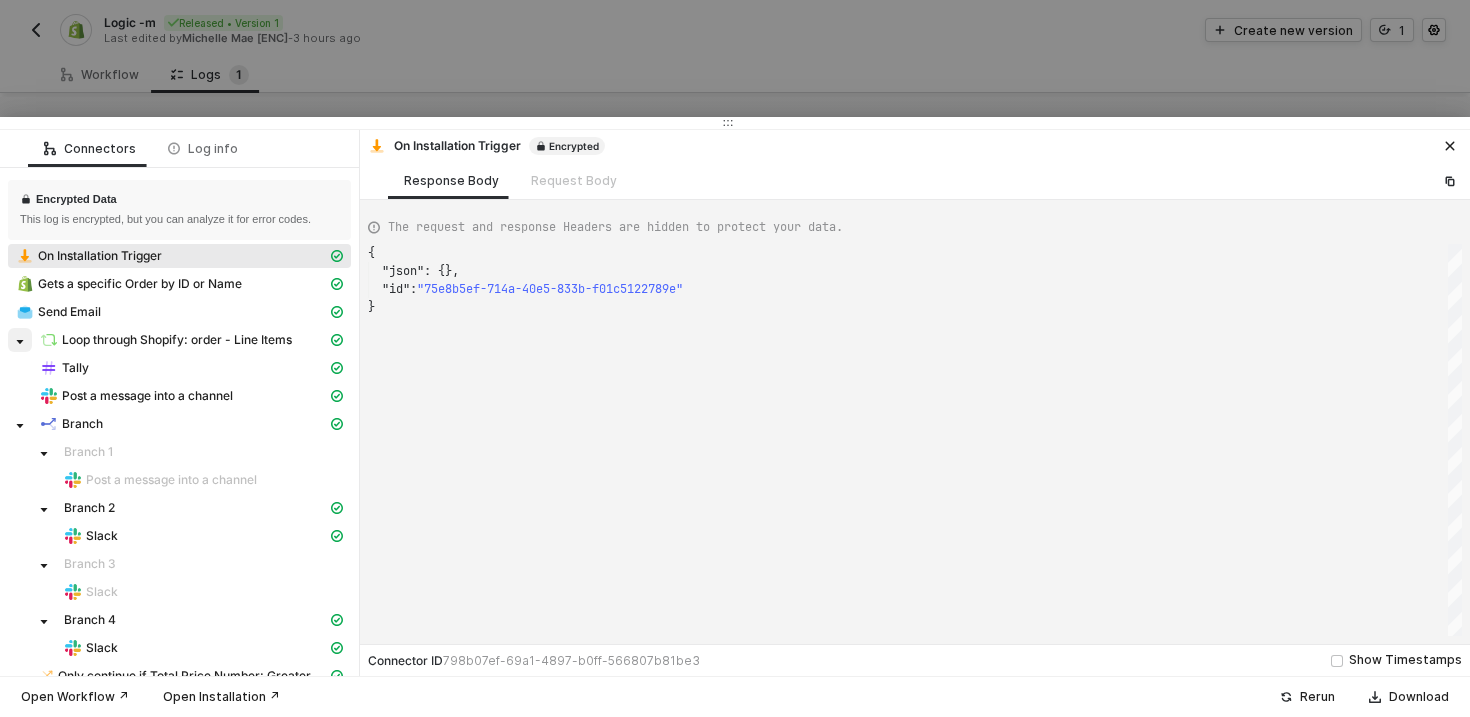 click at bounding box center (20, 342) 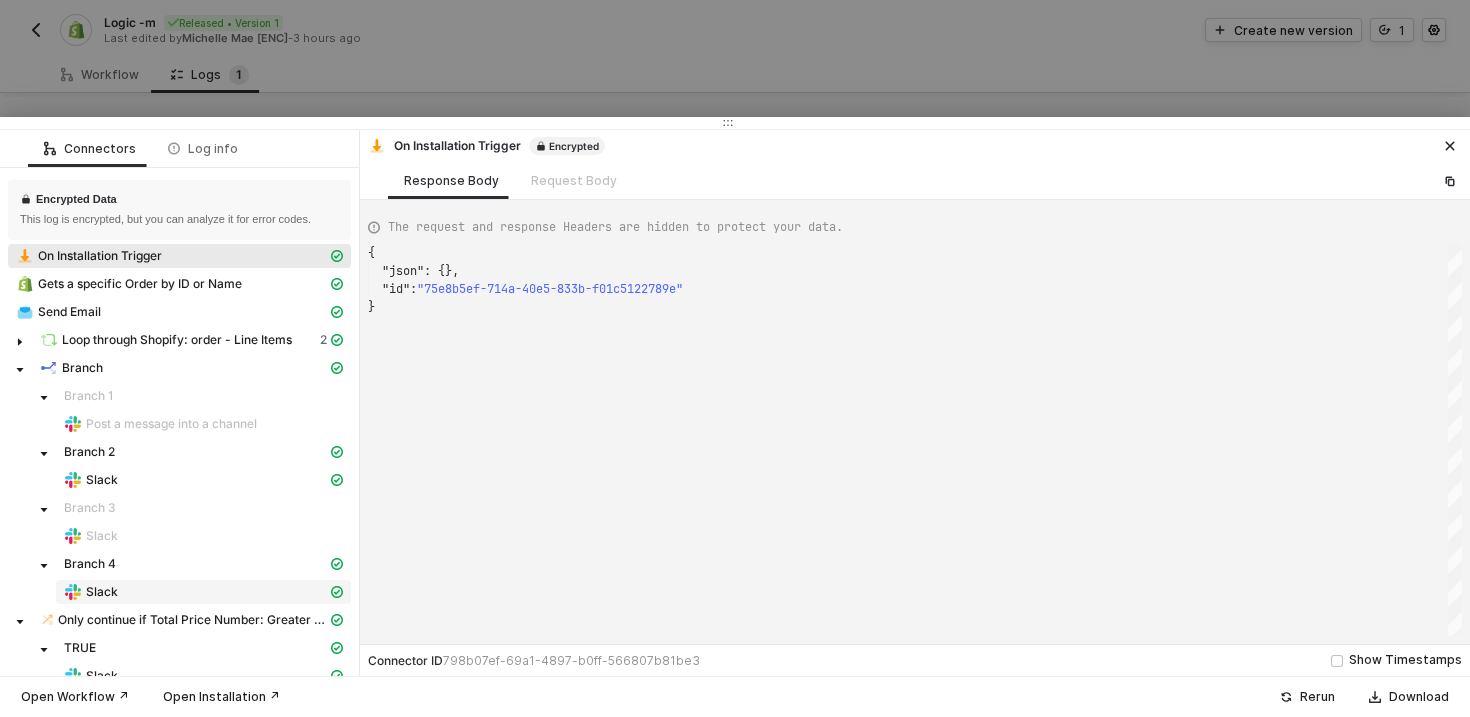click on "Slack" at bounding box center (203, 424) 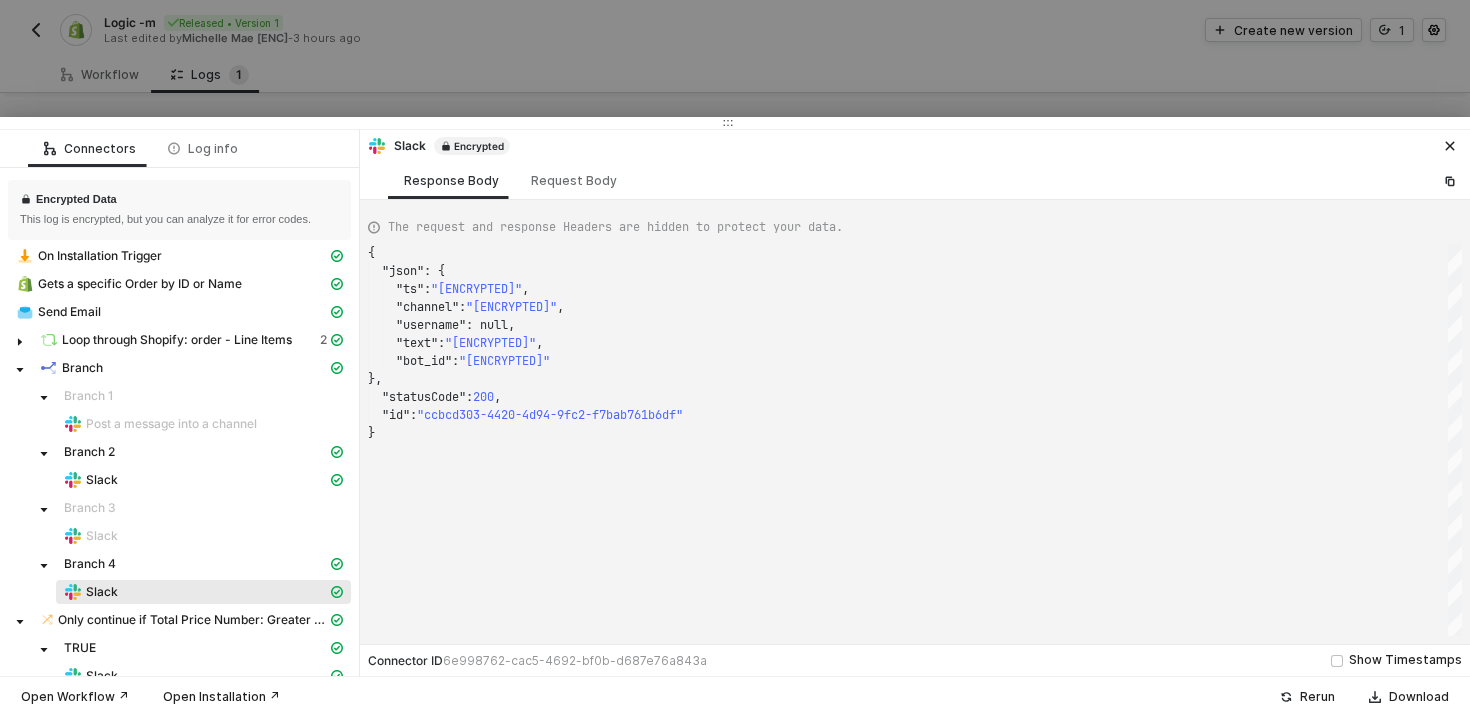 scroll, scrollTop: 180, scrollLeft: 0, axis: vertical 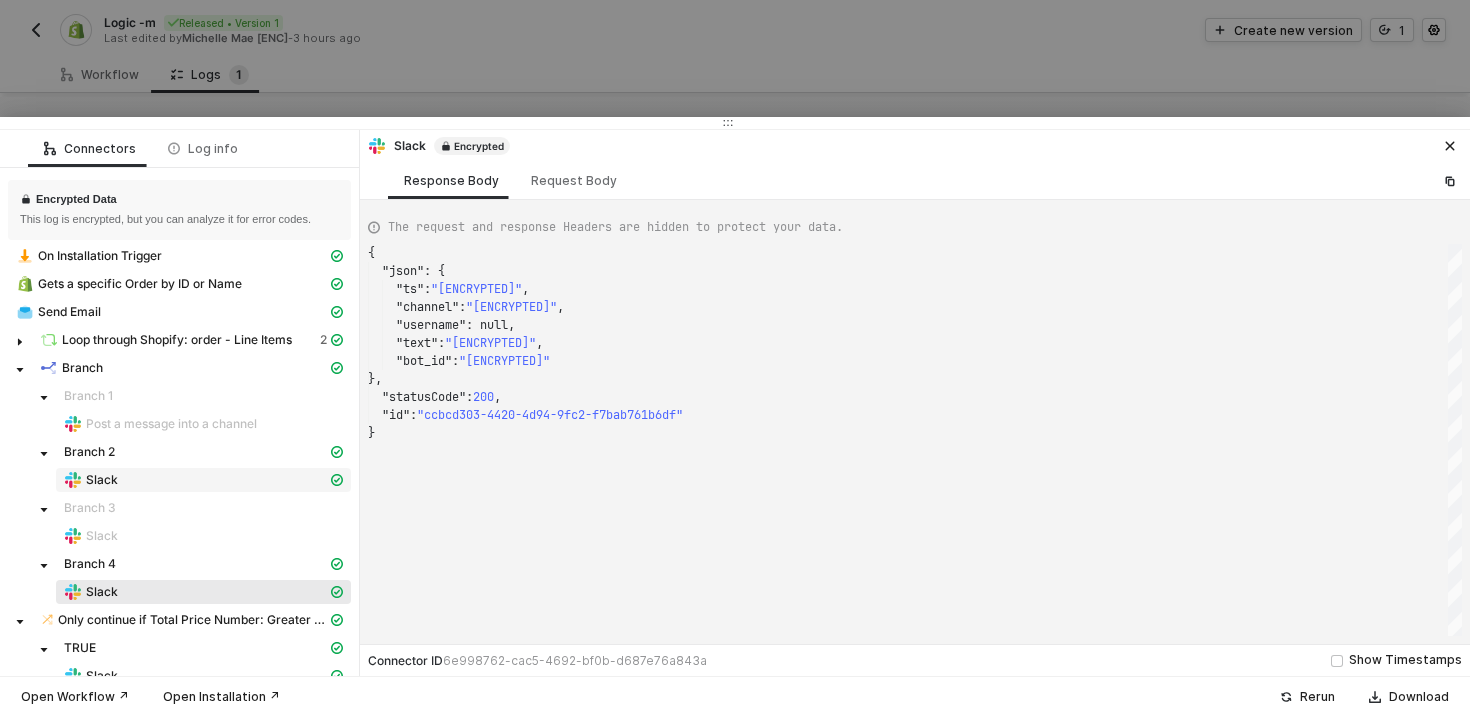 click on "Slack" at bounding box center (203, 424) 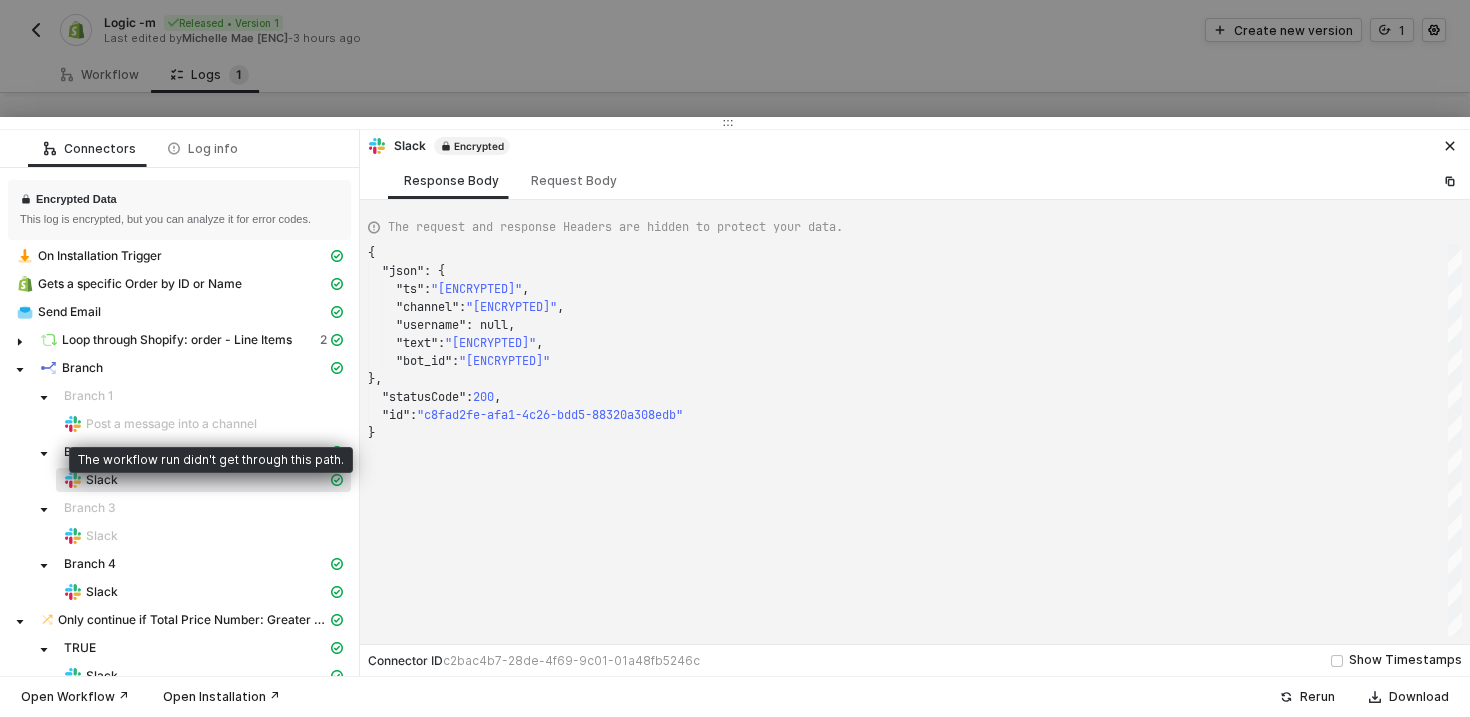 click on "Post a message into a channel" at bounding box center [171, 424] 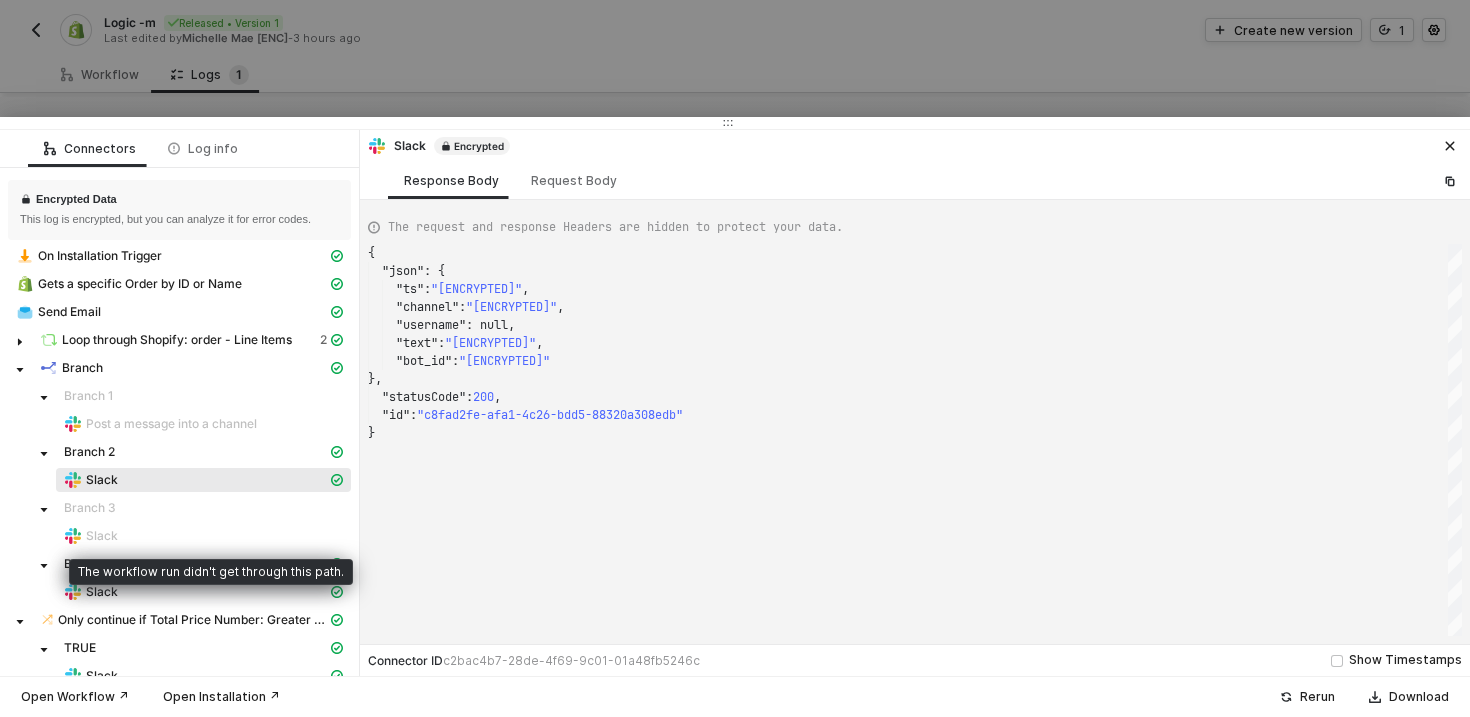 click on "Slack" at bounding box center (203, 536) 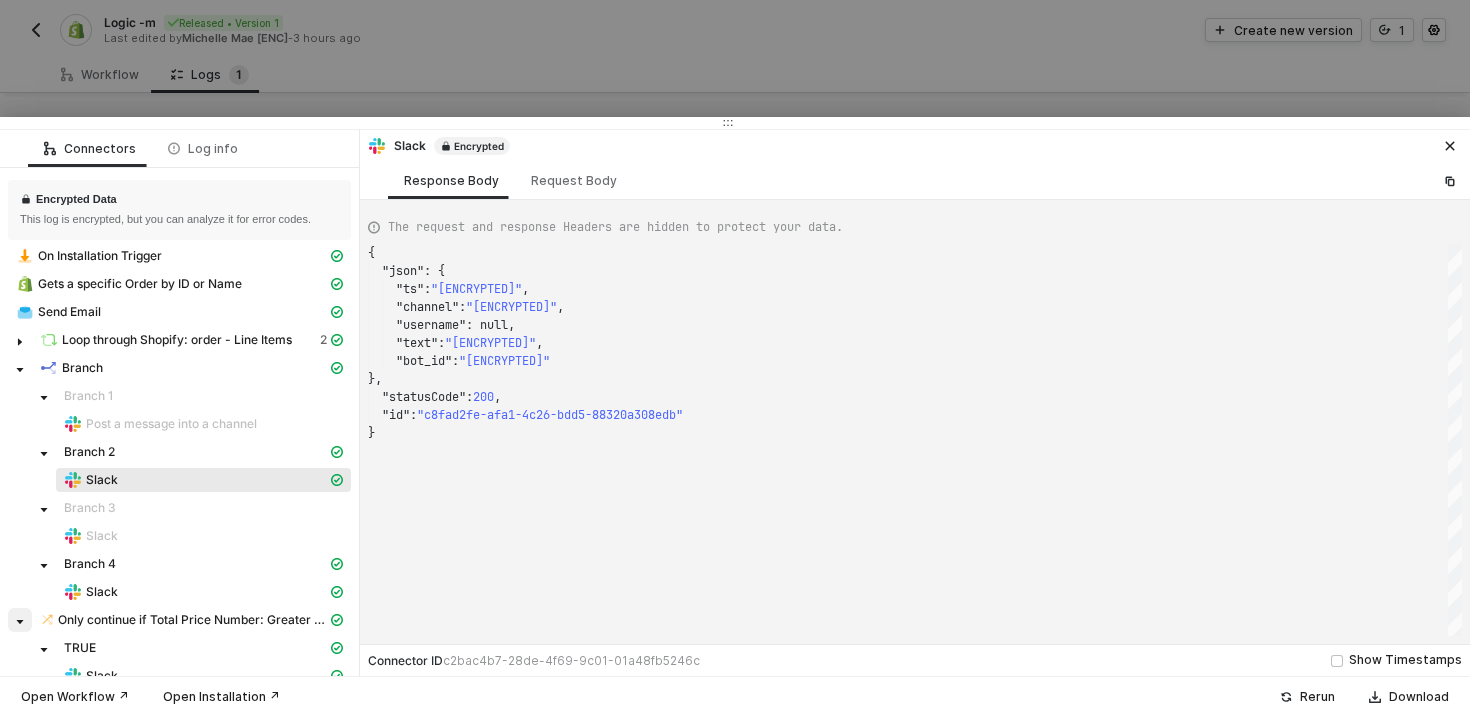 click at bounding box center [44, 566] 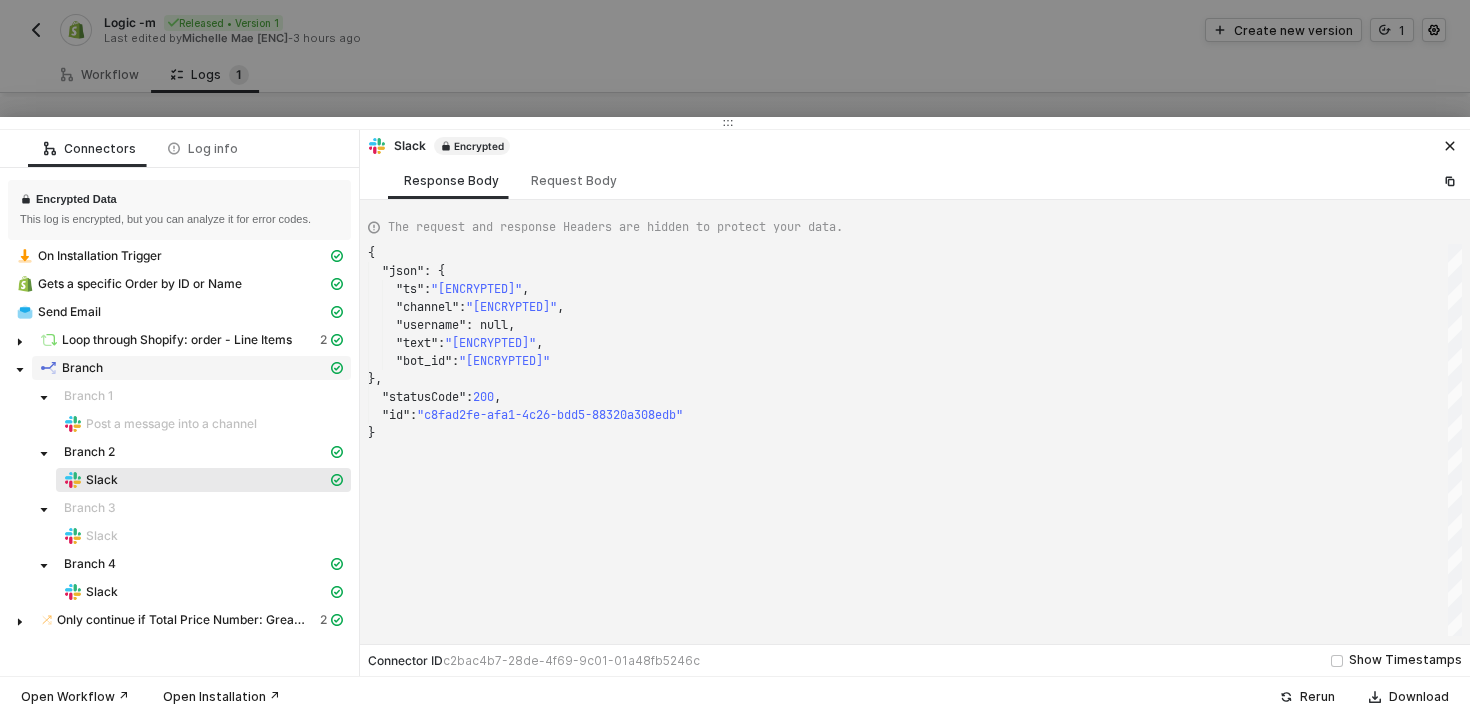 click on "Branch" at bounding box center [183, 368] 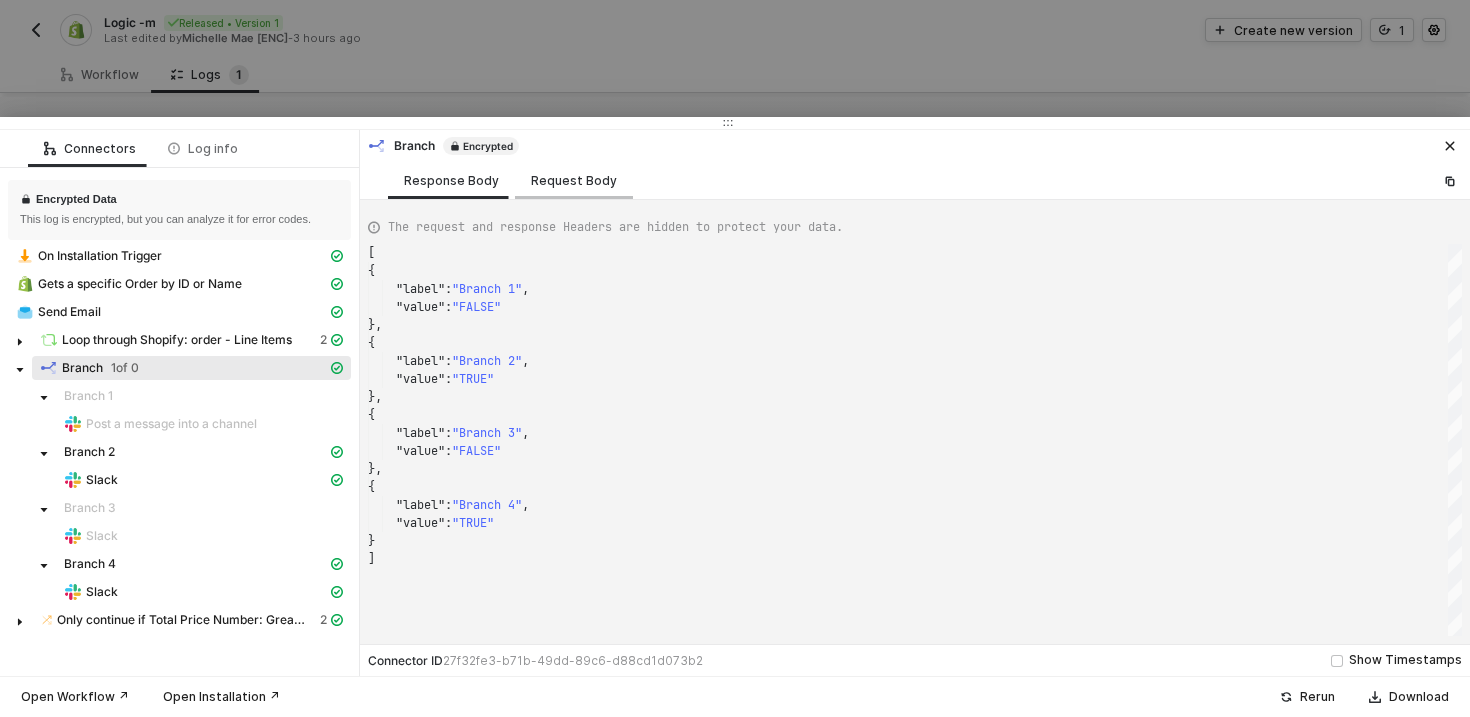 click on "Request Body" at bounding box center [574, 181] 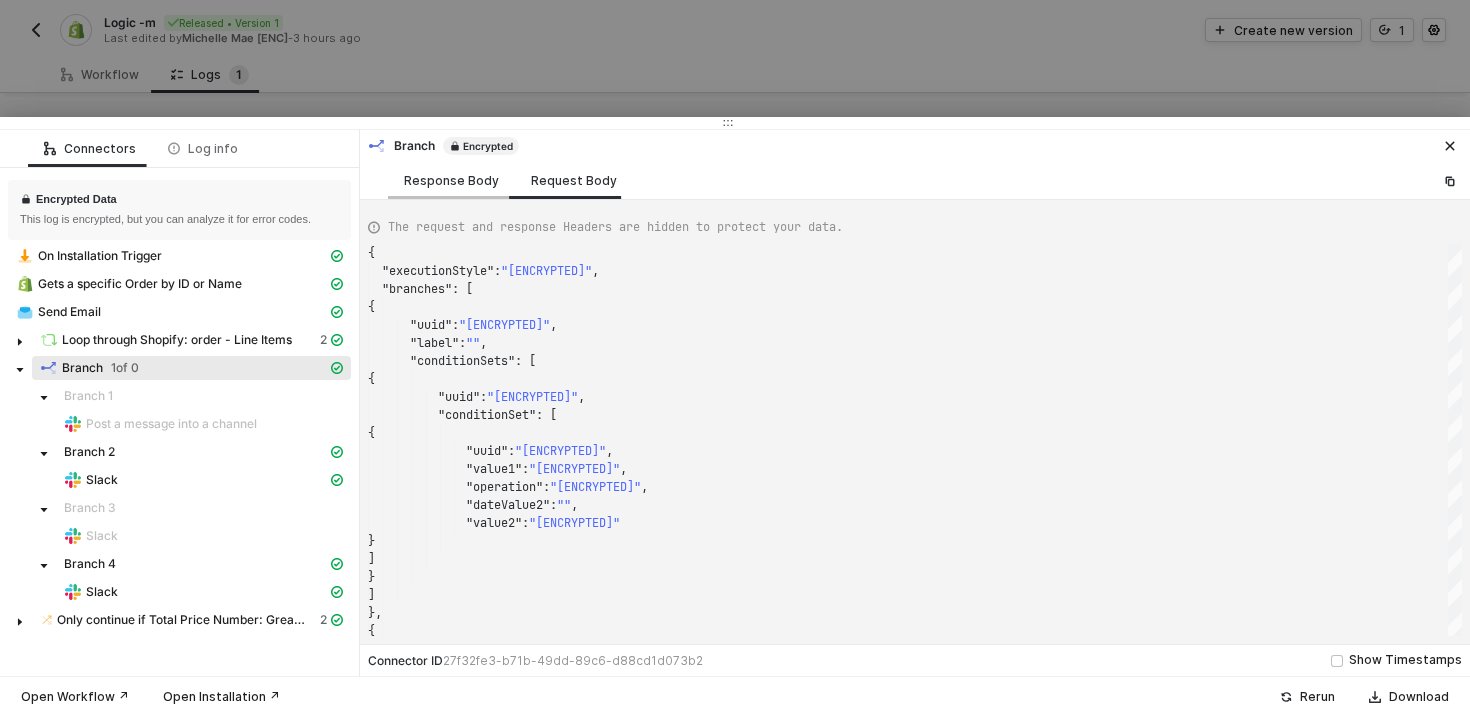 click on "Response Body" at bounding box center [451, 181] 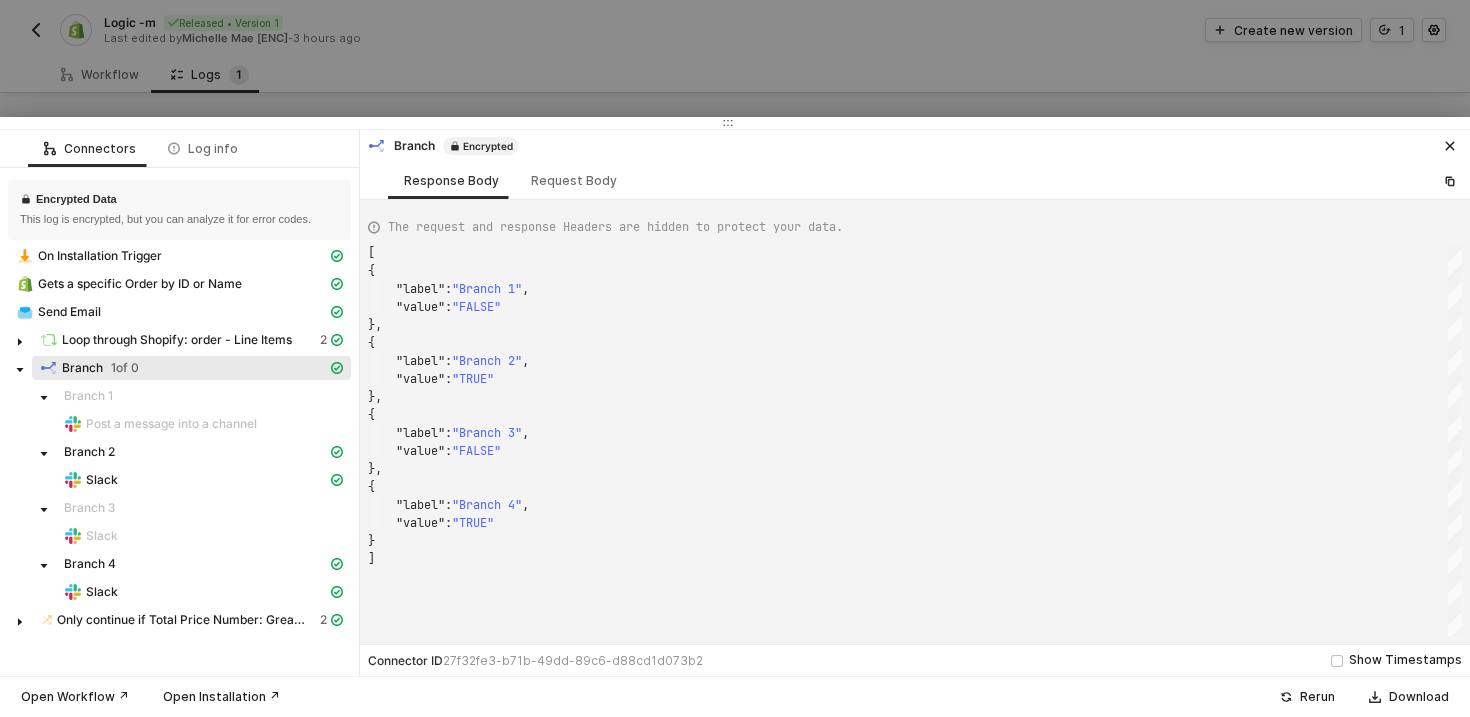 click at bounding box center (735, 358) 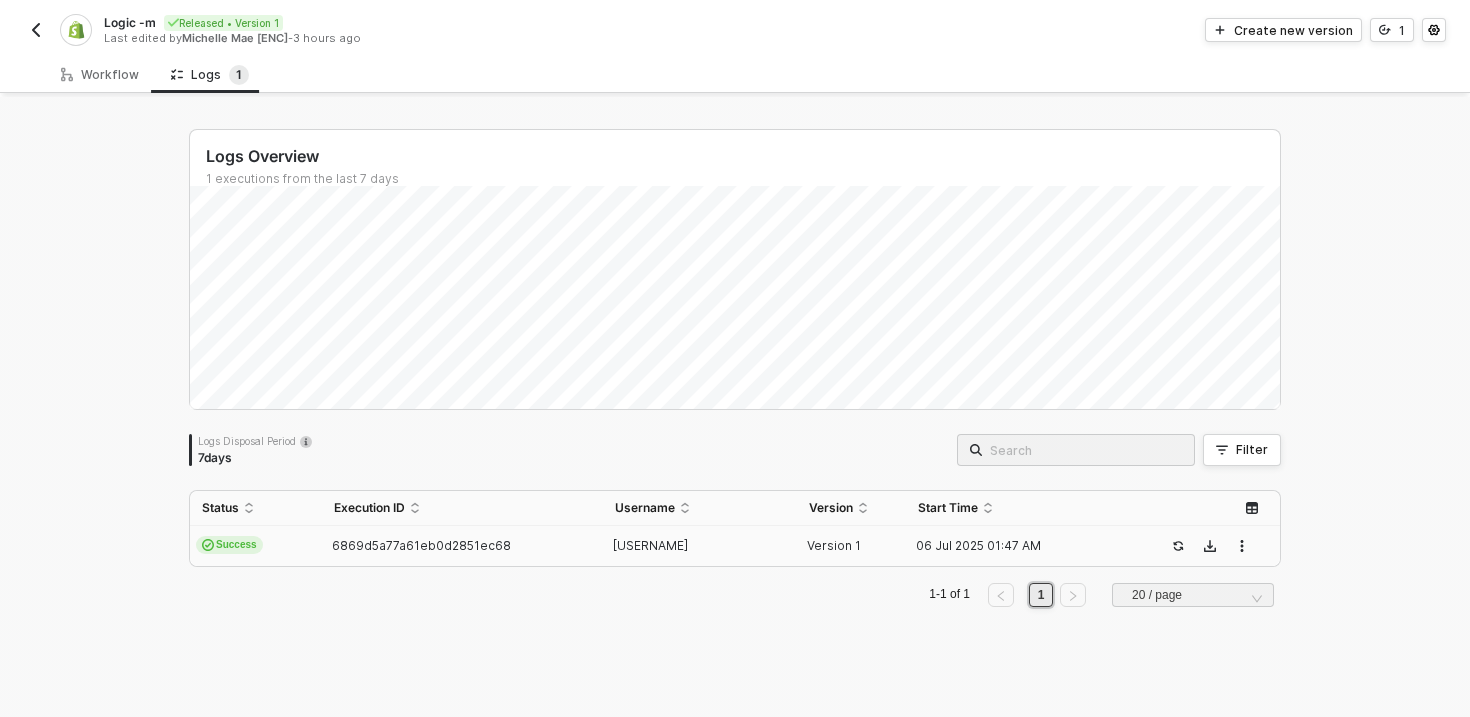 click at bounding box center [36, 30] 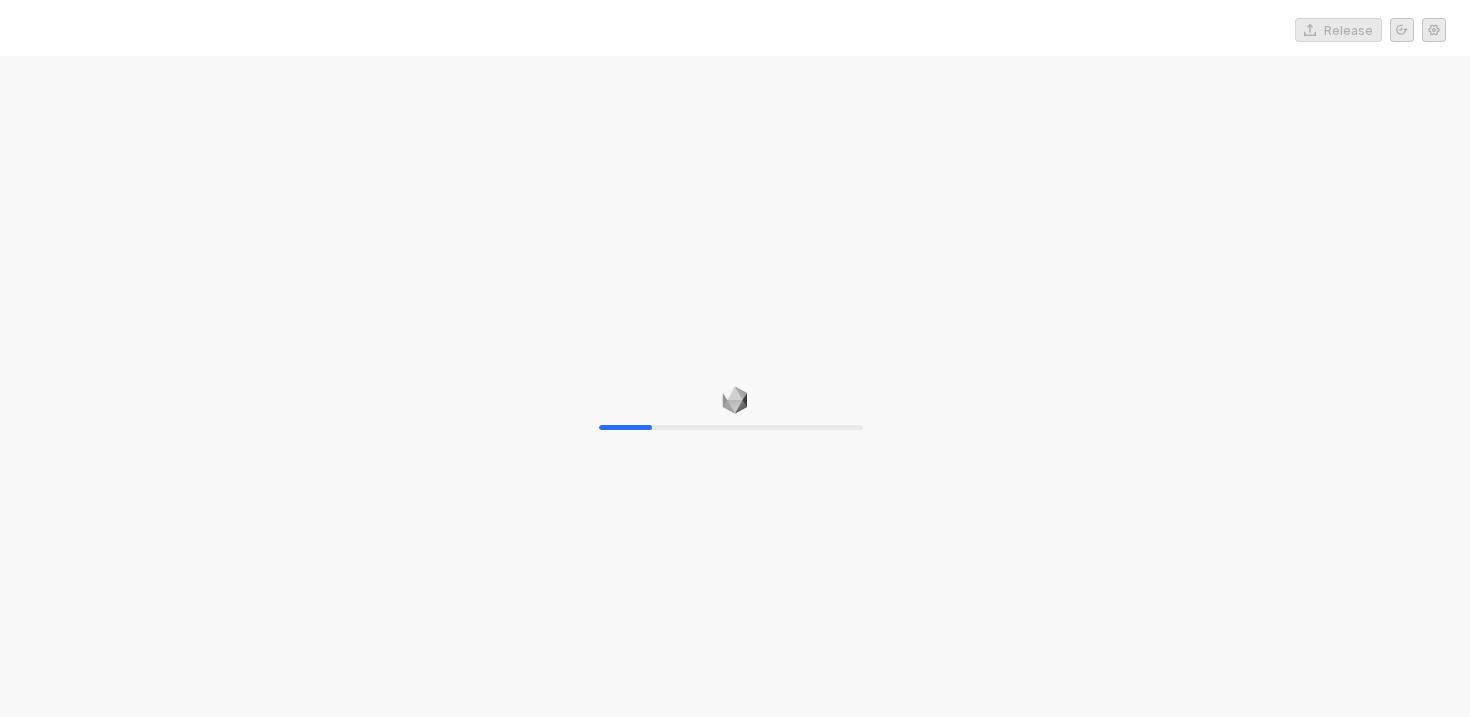 scroll, scrollTop: 0, scrollLeft: 0, axis: both 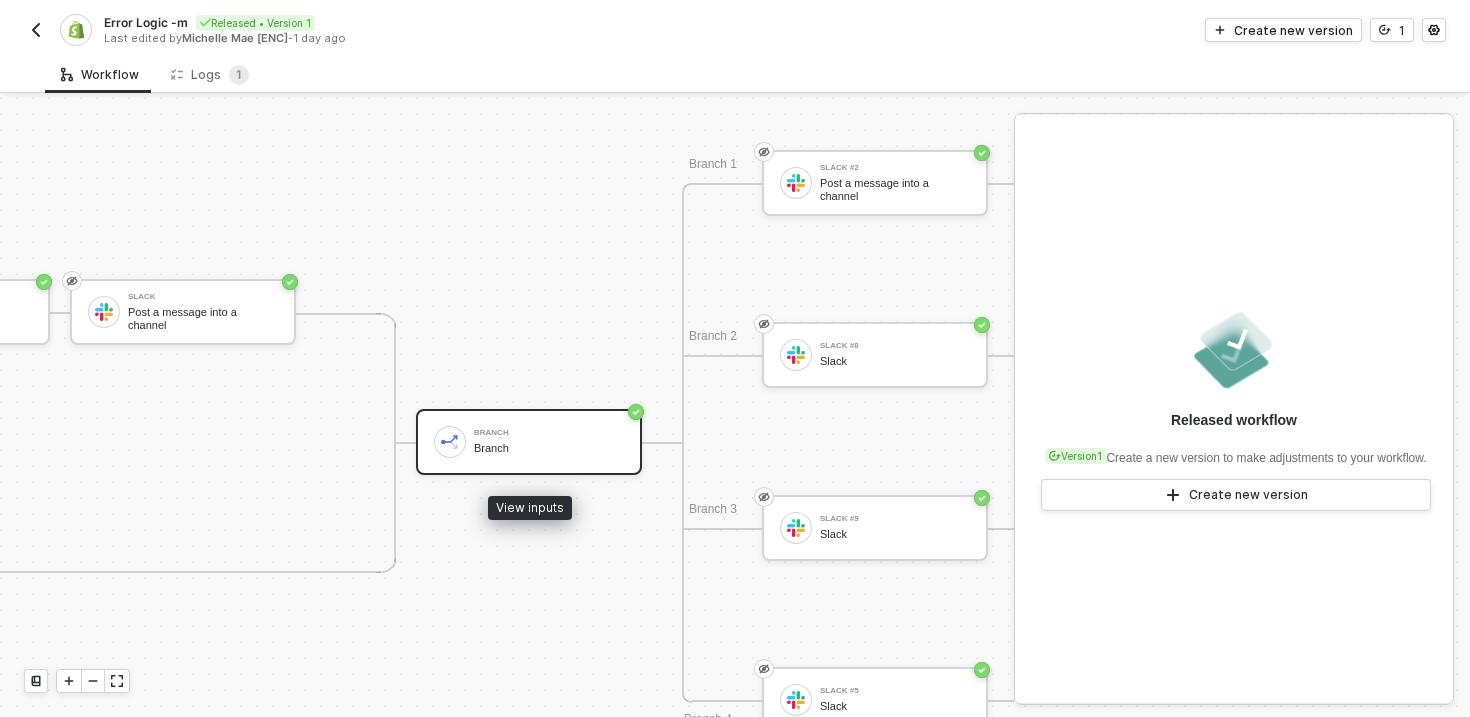 click on "Branch" at bounding box center [549, 433] 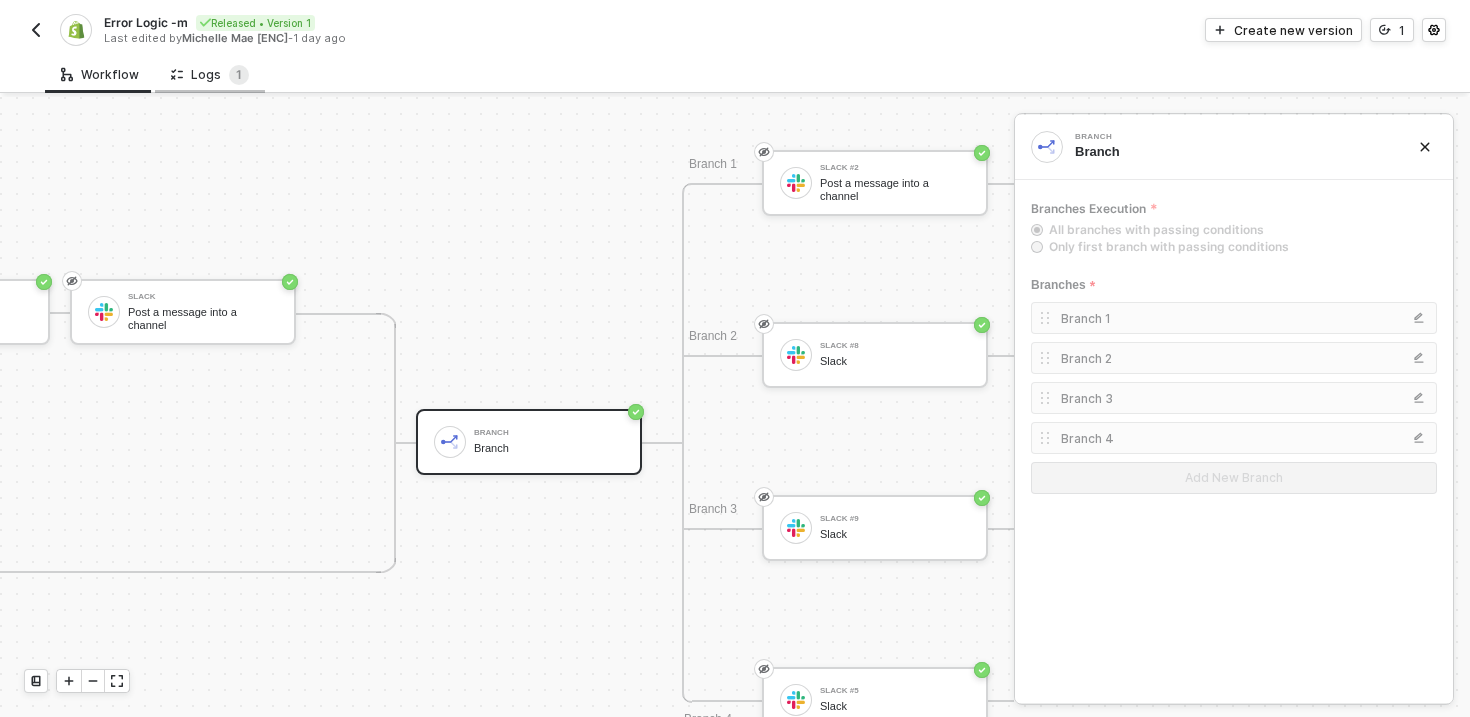click on "Logs 1" at bounding box center (210, 74) 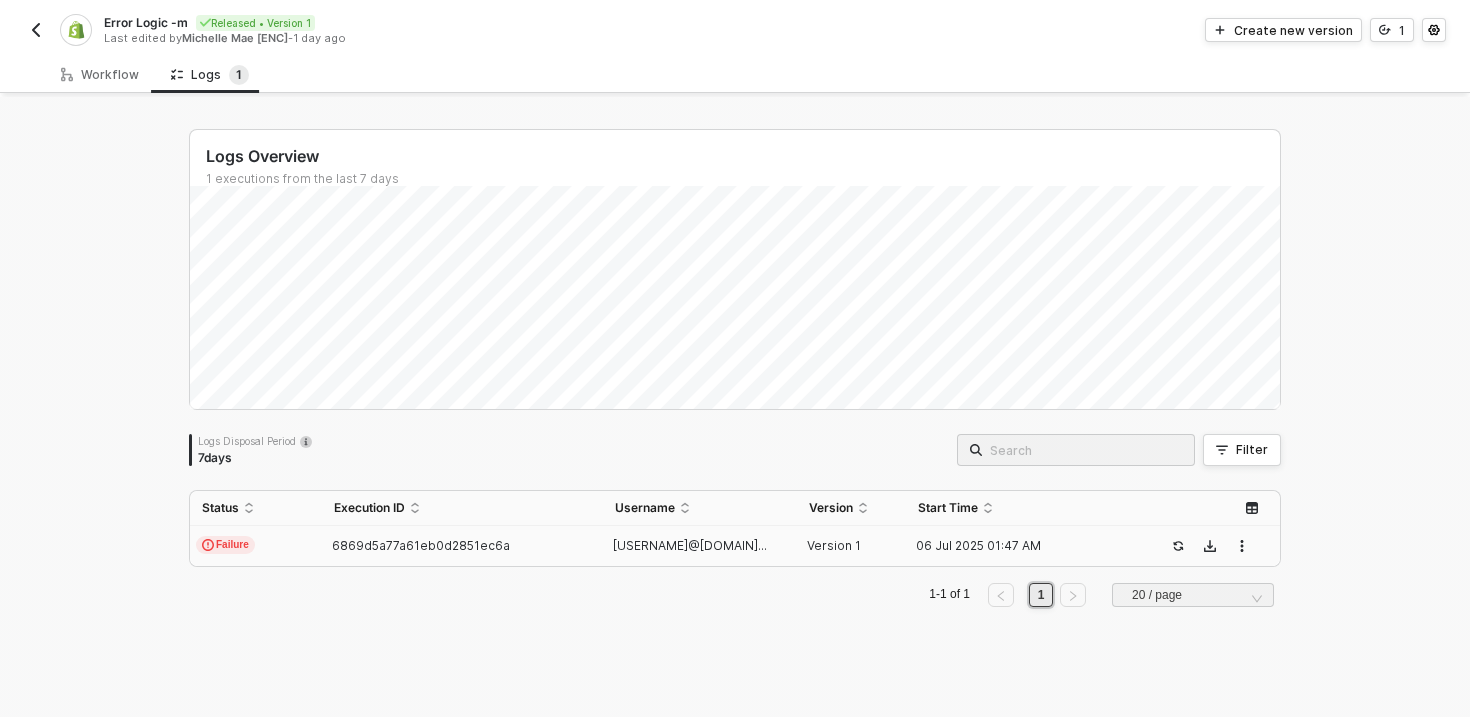 click on "6869d5a77a61eb0d2851ec6a" at bounding box center (421, 545) 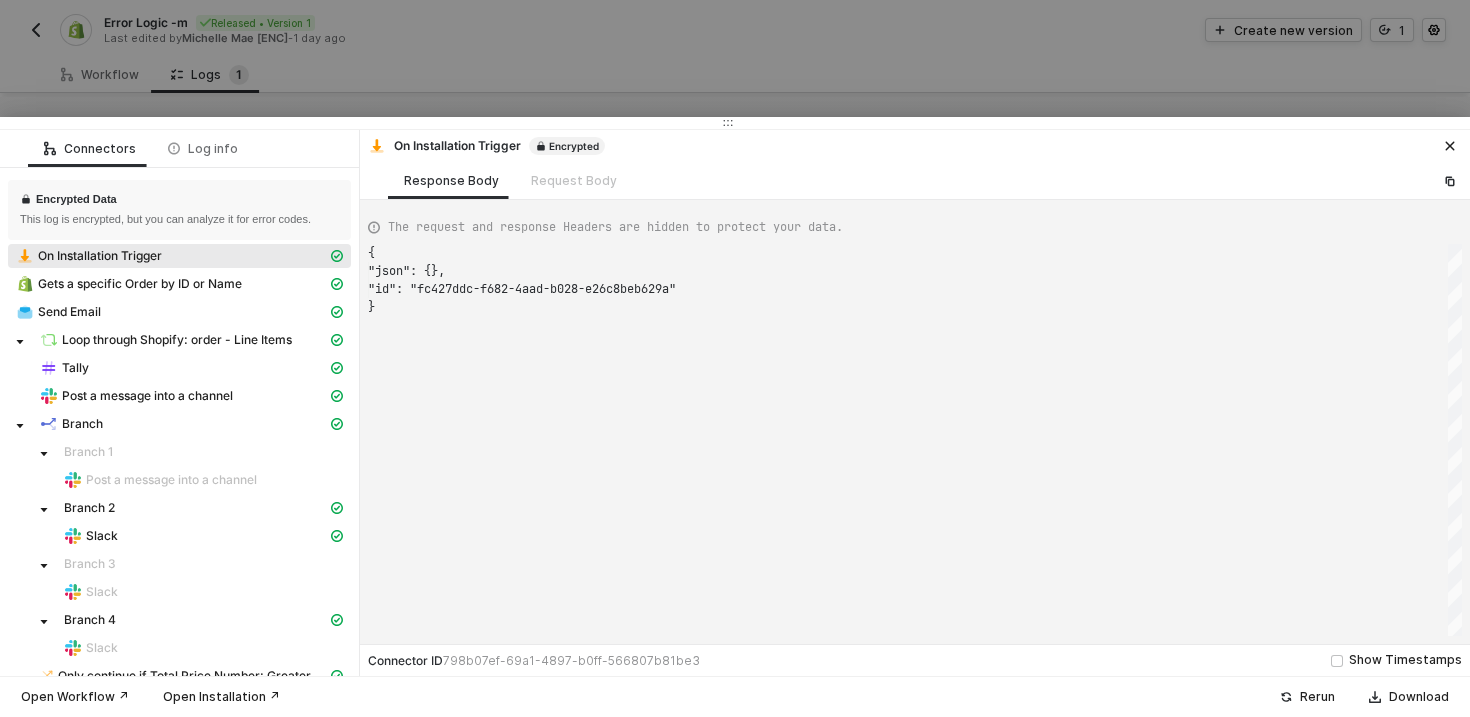 scroll, scrollTop: 54, scrollLeft: 0, axis: vertical 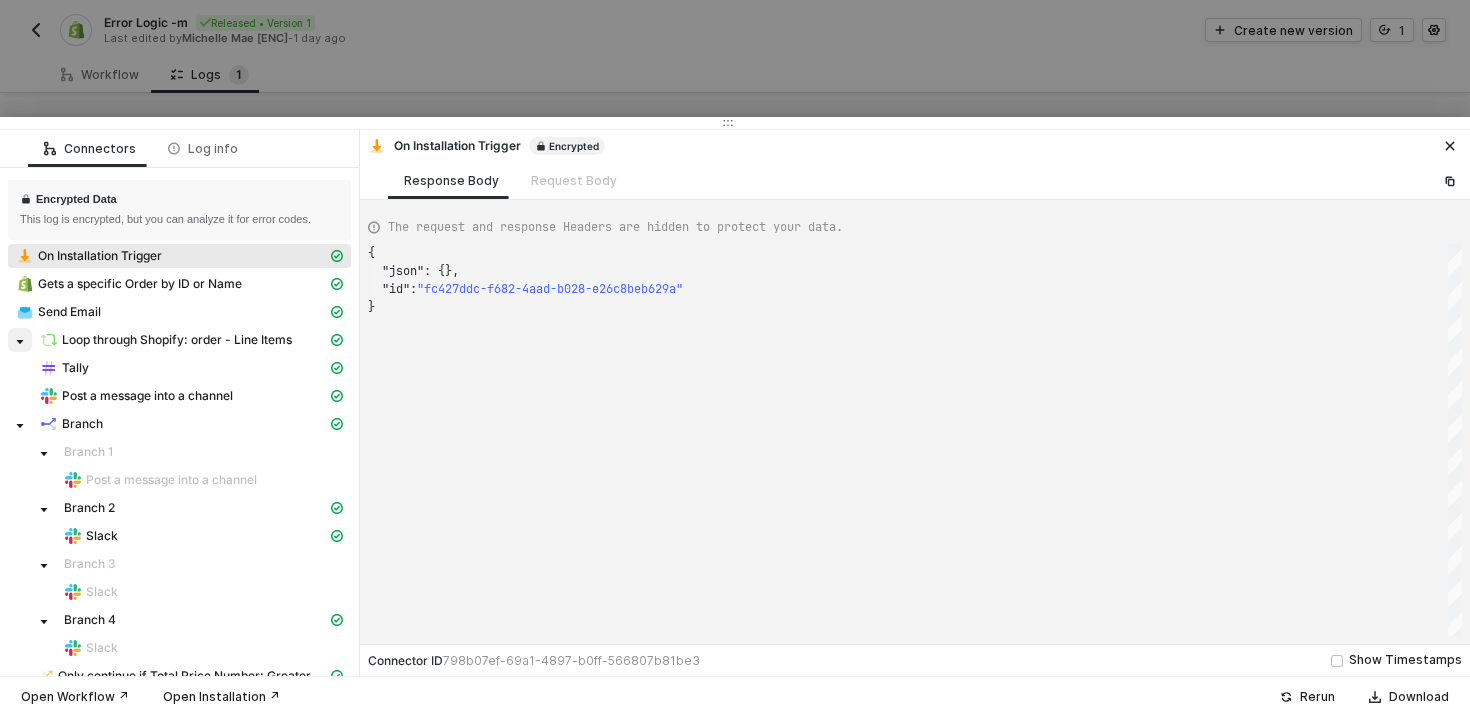 click at bounding box center (20, 342) 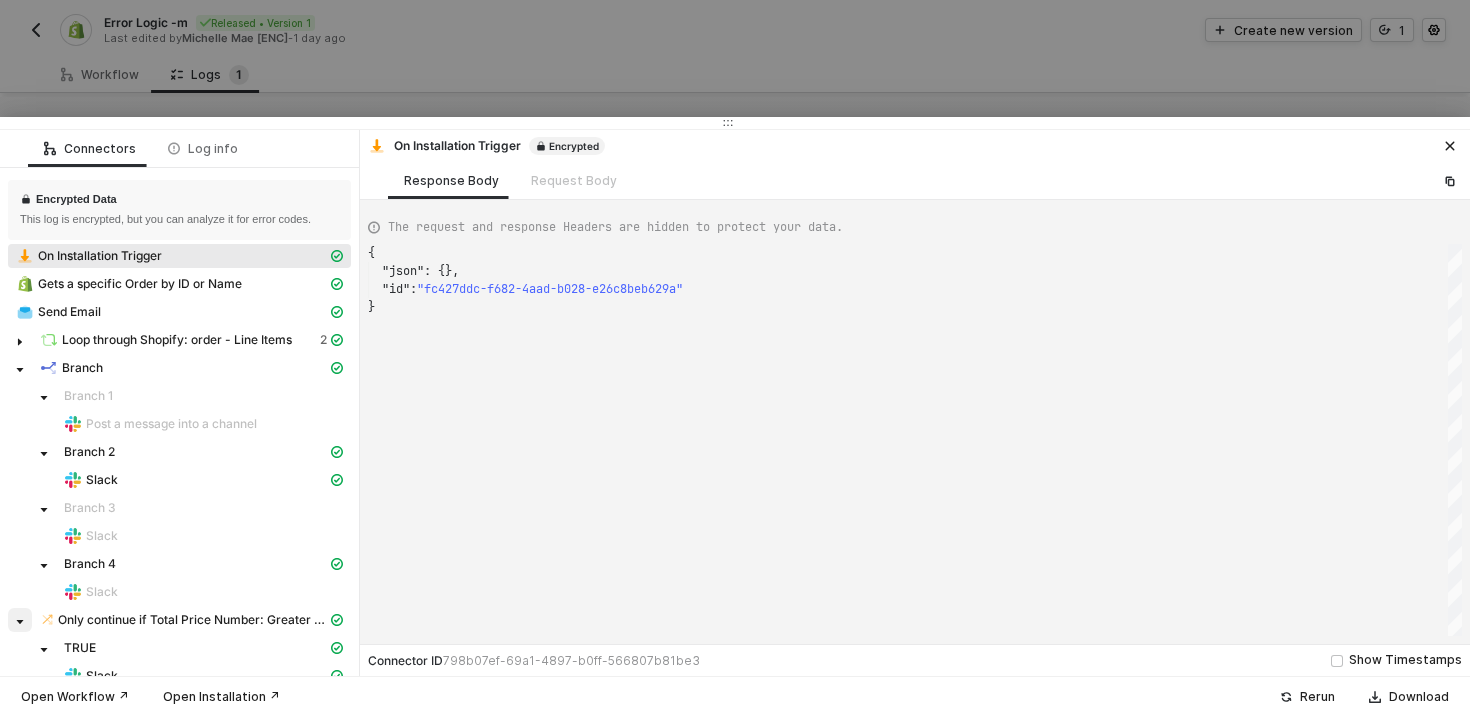 click at bounding box center (20, 368) 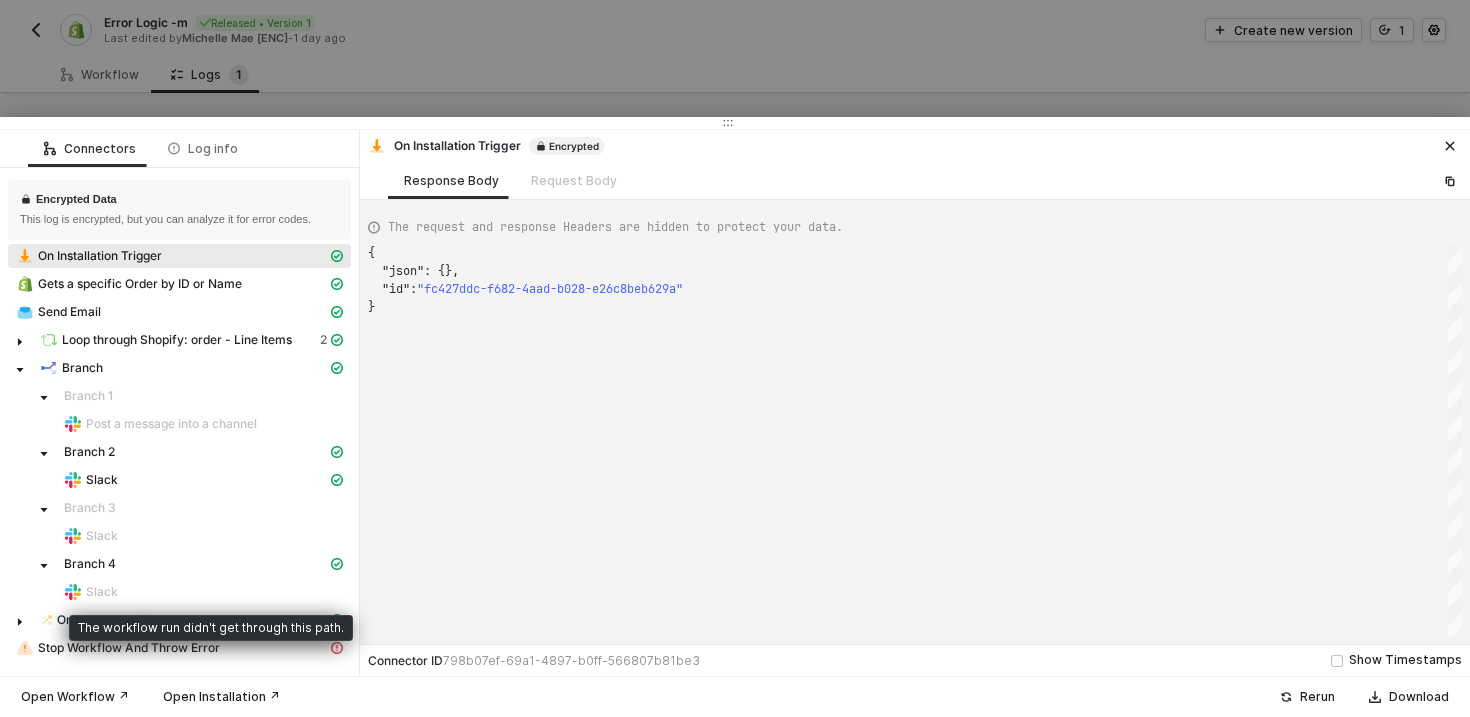 click on "Slack" at bounding box center [102, 592] 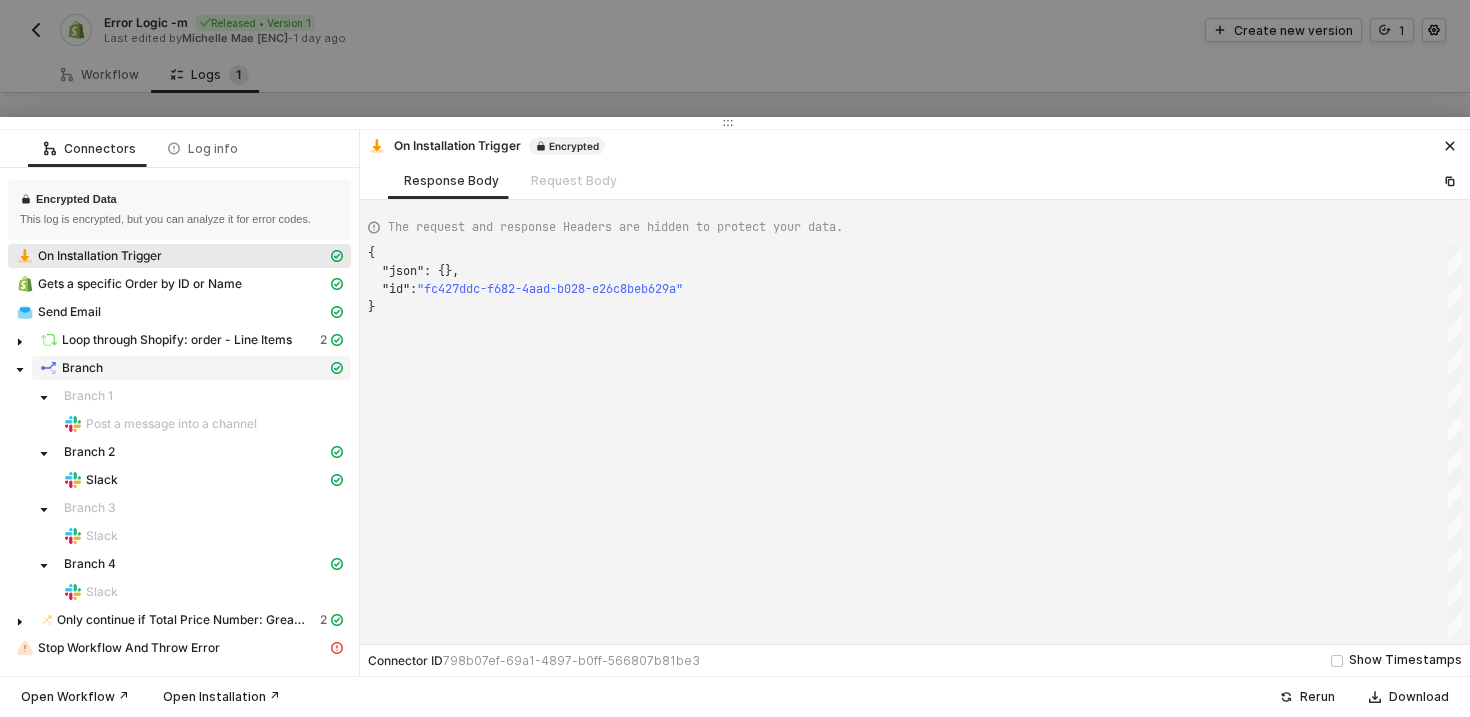 click on "Branch" at bounding box center [191, 368] 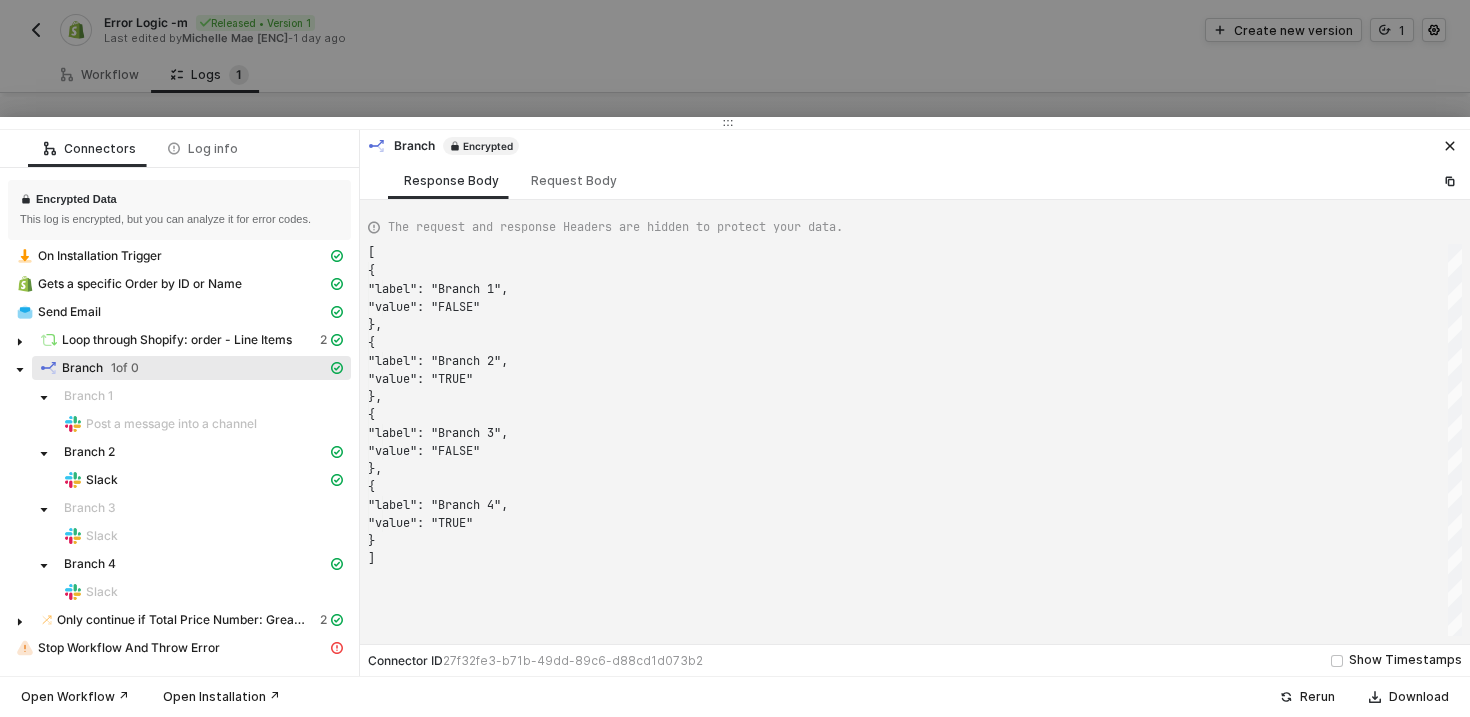 scroll, scrollTop: 180, scrollLeft: 0, axis: vertical 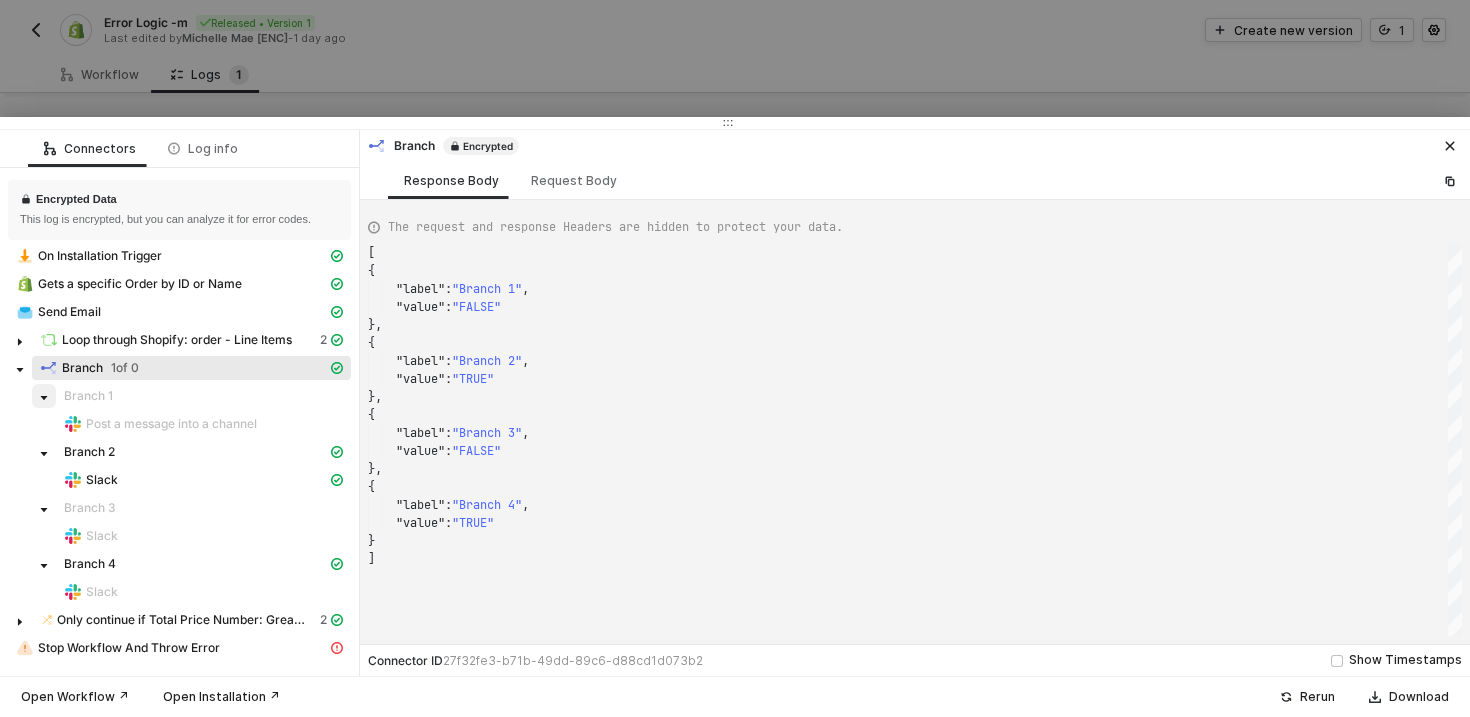 click at bounding box center [44, 398] 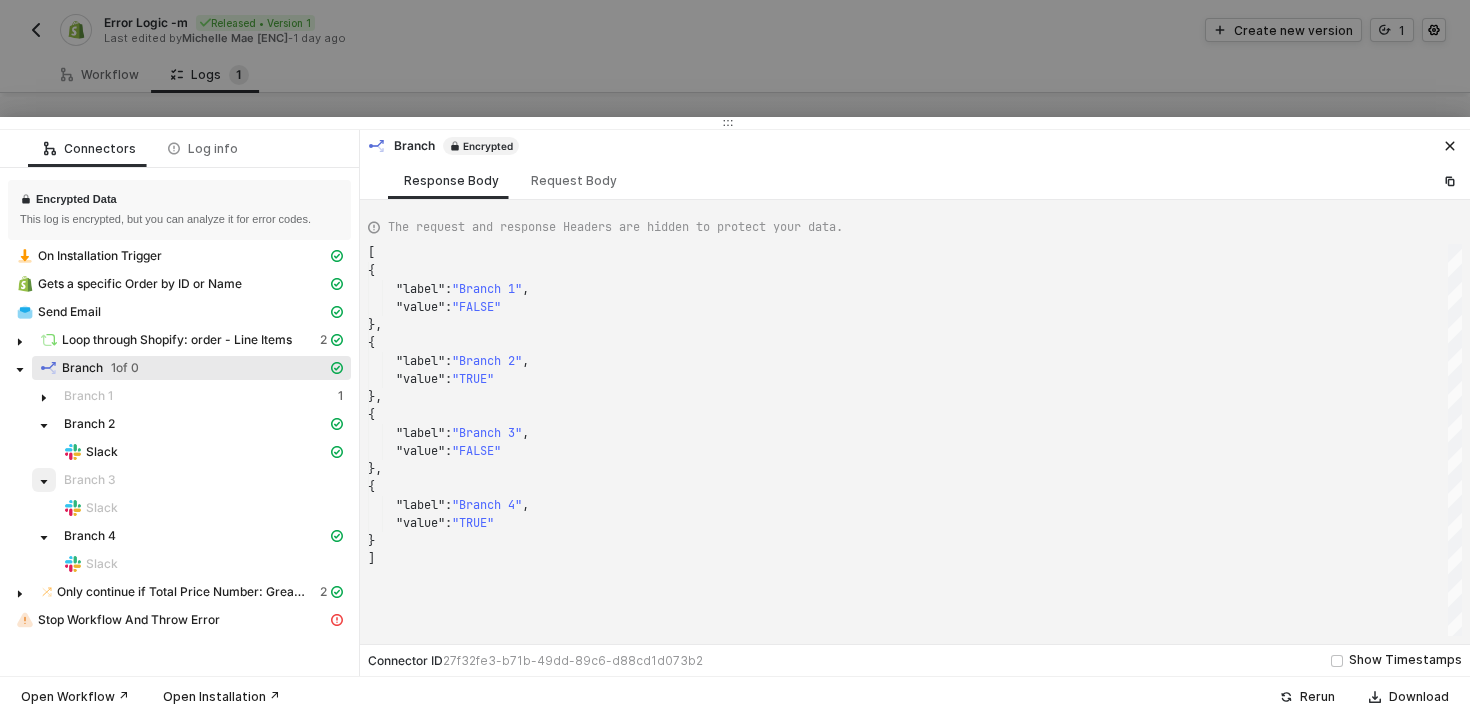 click at bounding box center [44, 482] 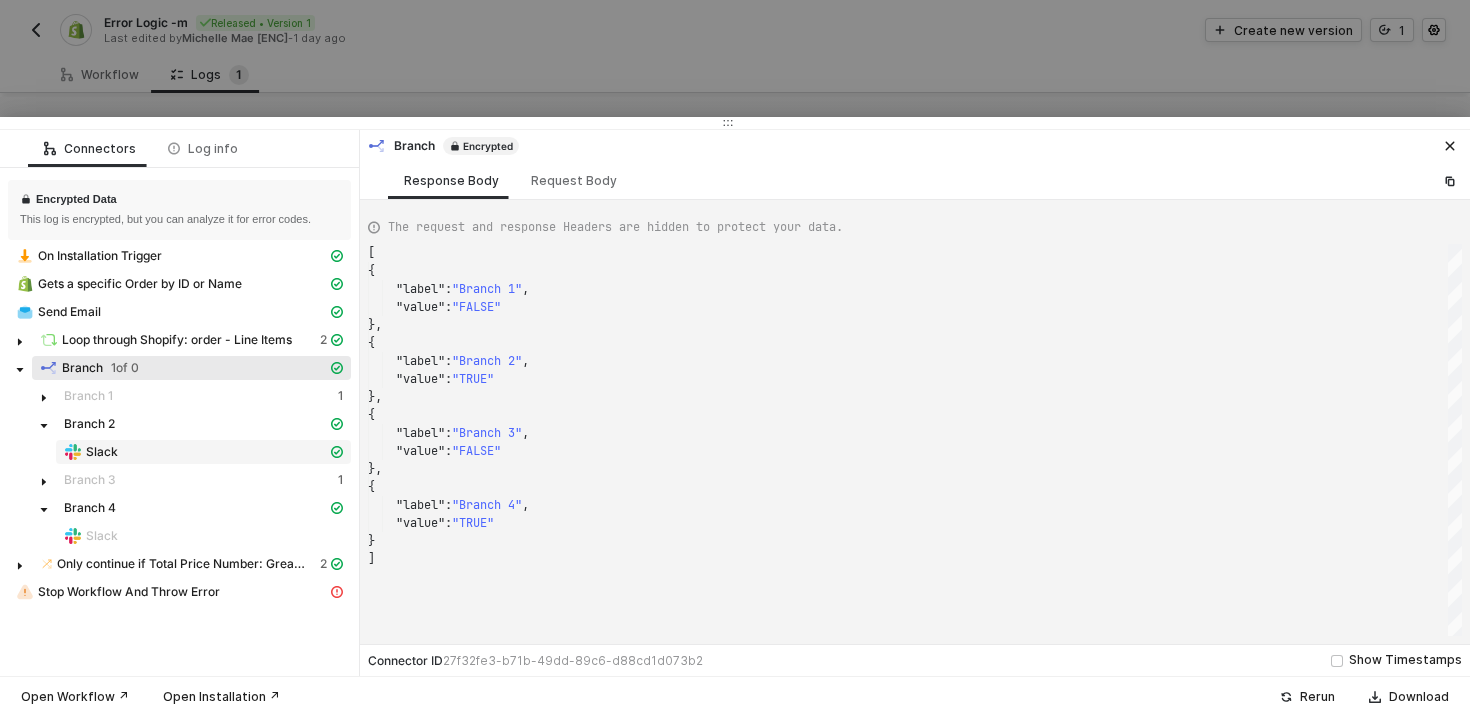 click on "Slack" at bounding box center (102, 452) 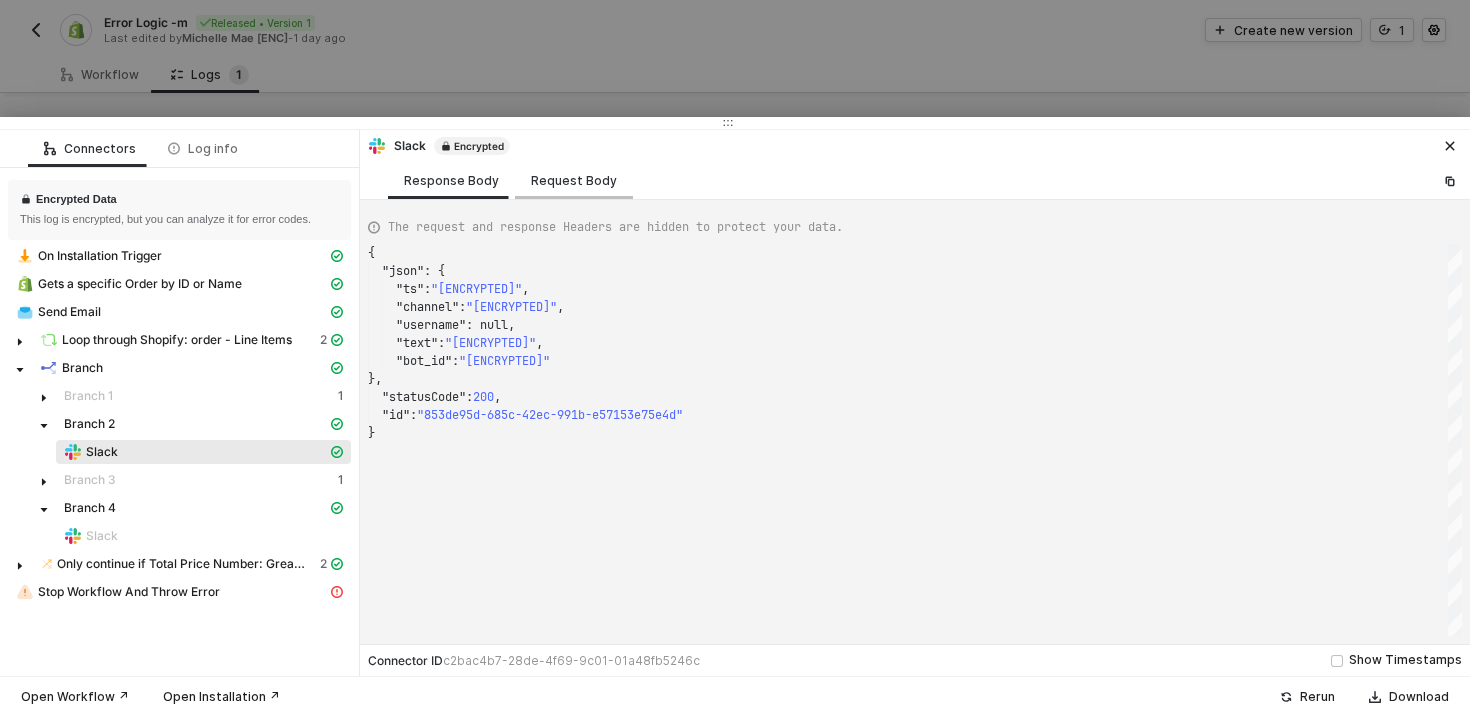 click on "Request Body" at bounding box center (574, 180) 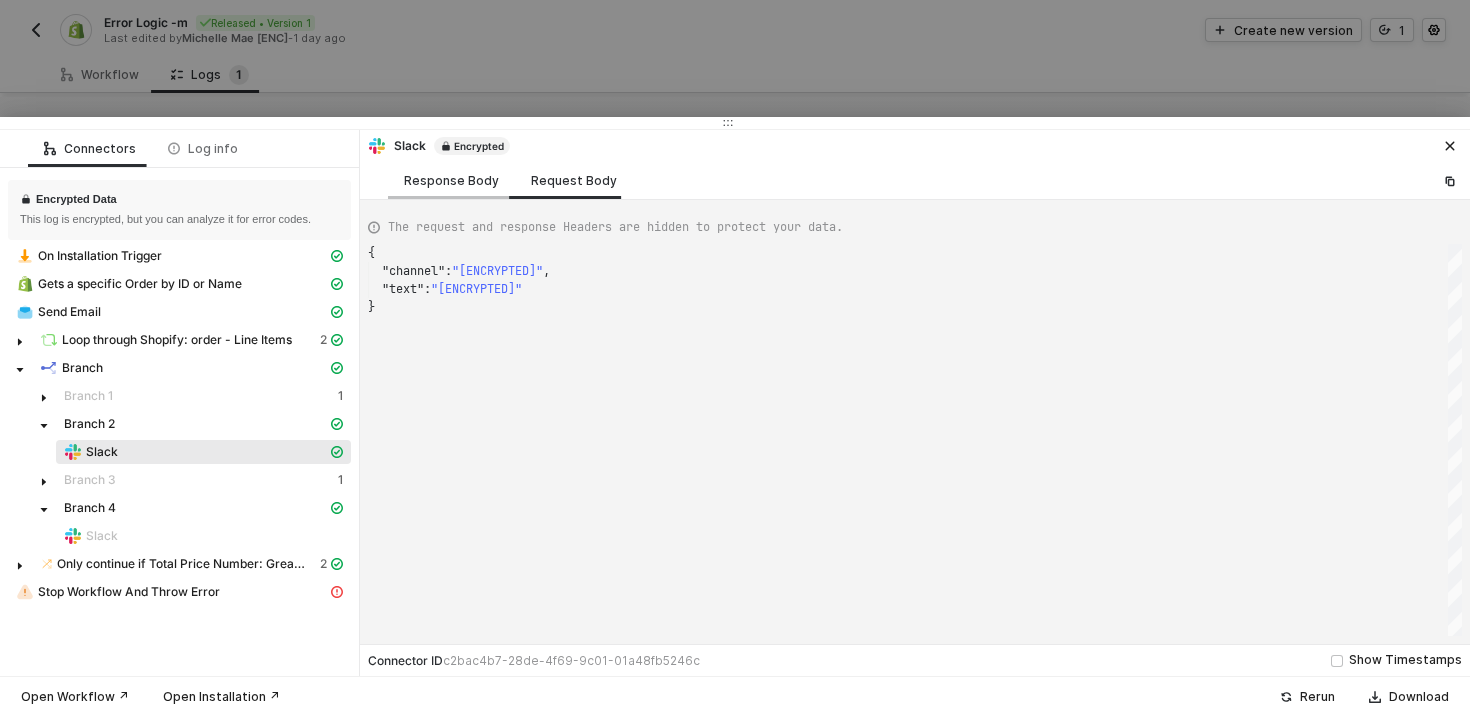 click on "Response Body" at bounding box center [451, 181] 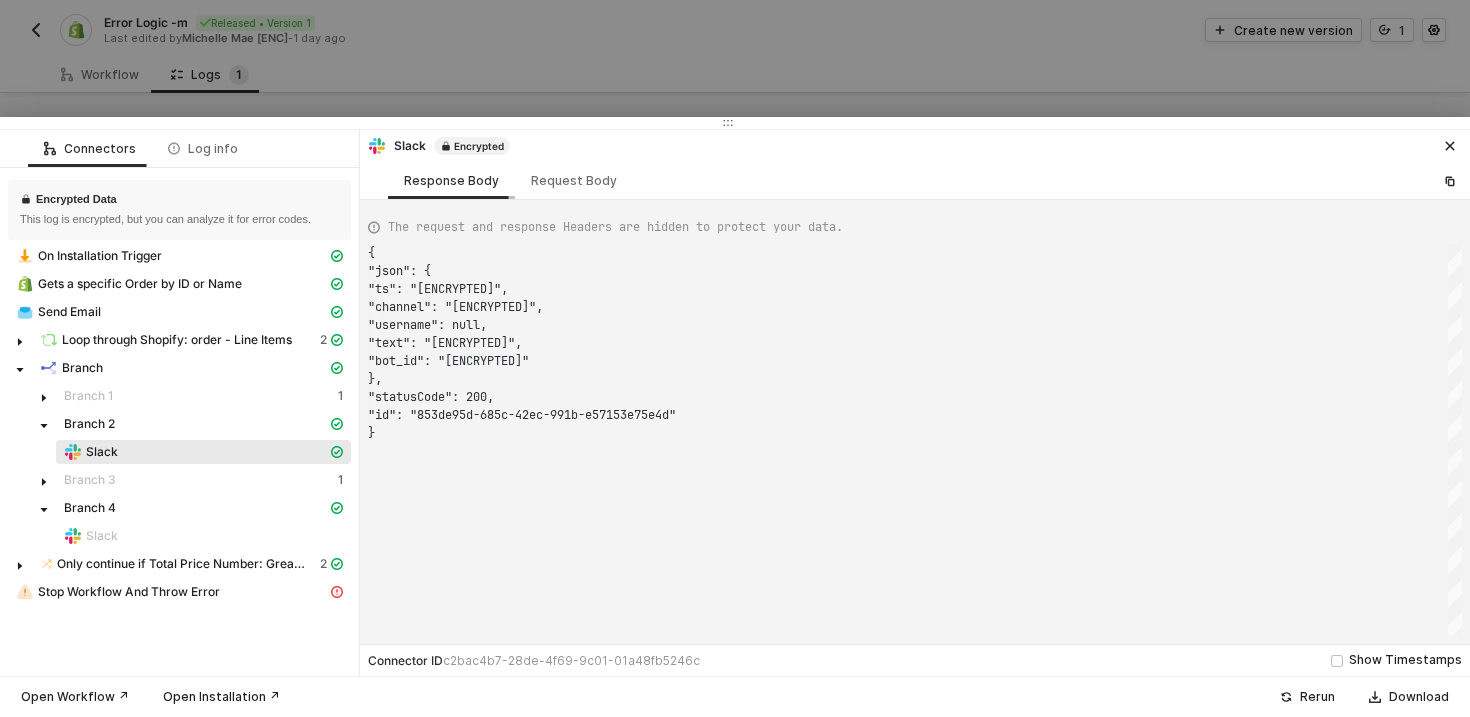 scroll, scrollTop: 180, scrollLeft: 0, axis: vertical 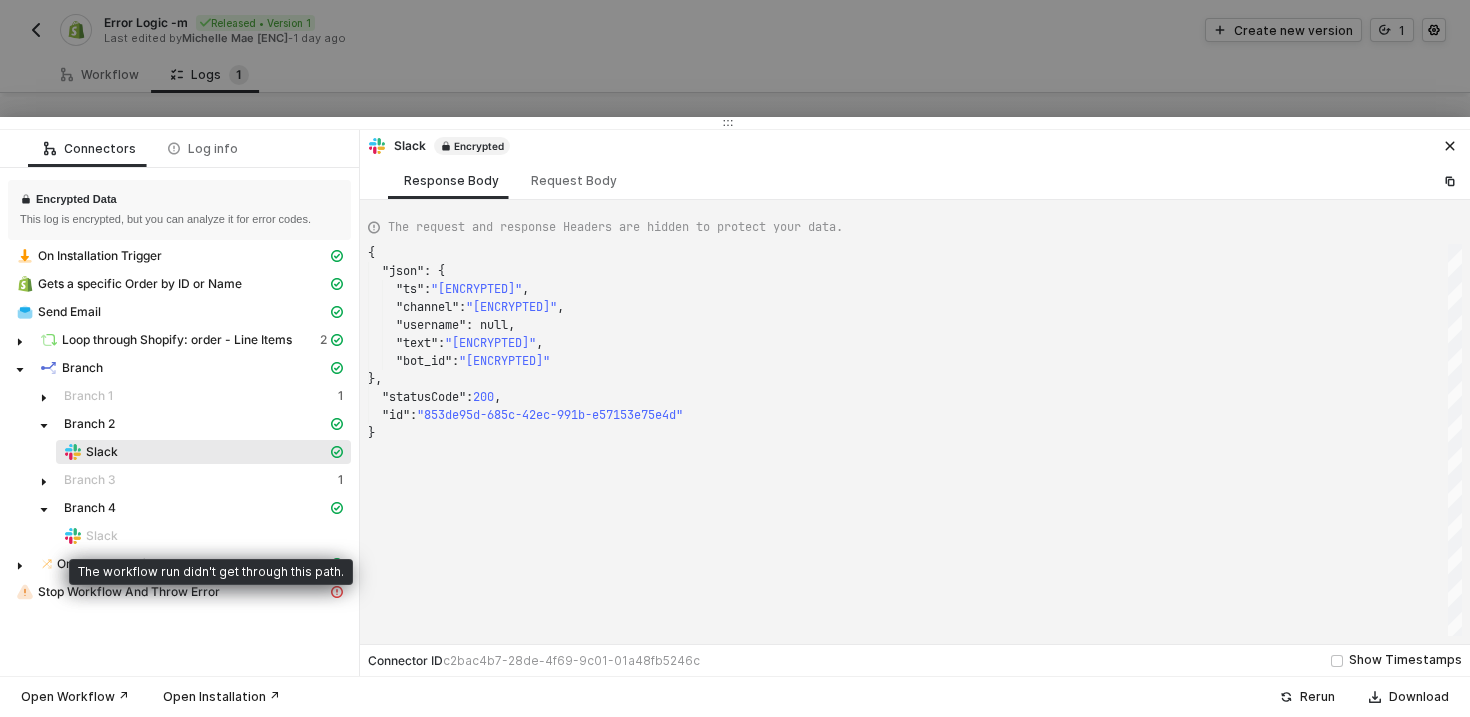 click on "Slack" at bounding box center (102, 536) 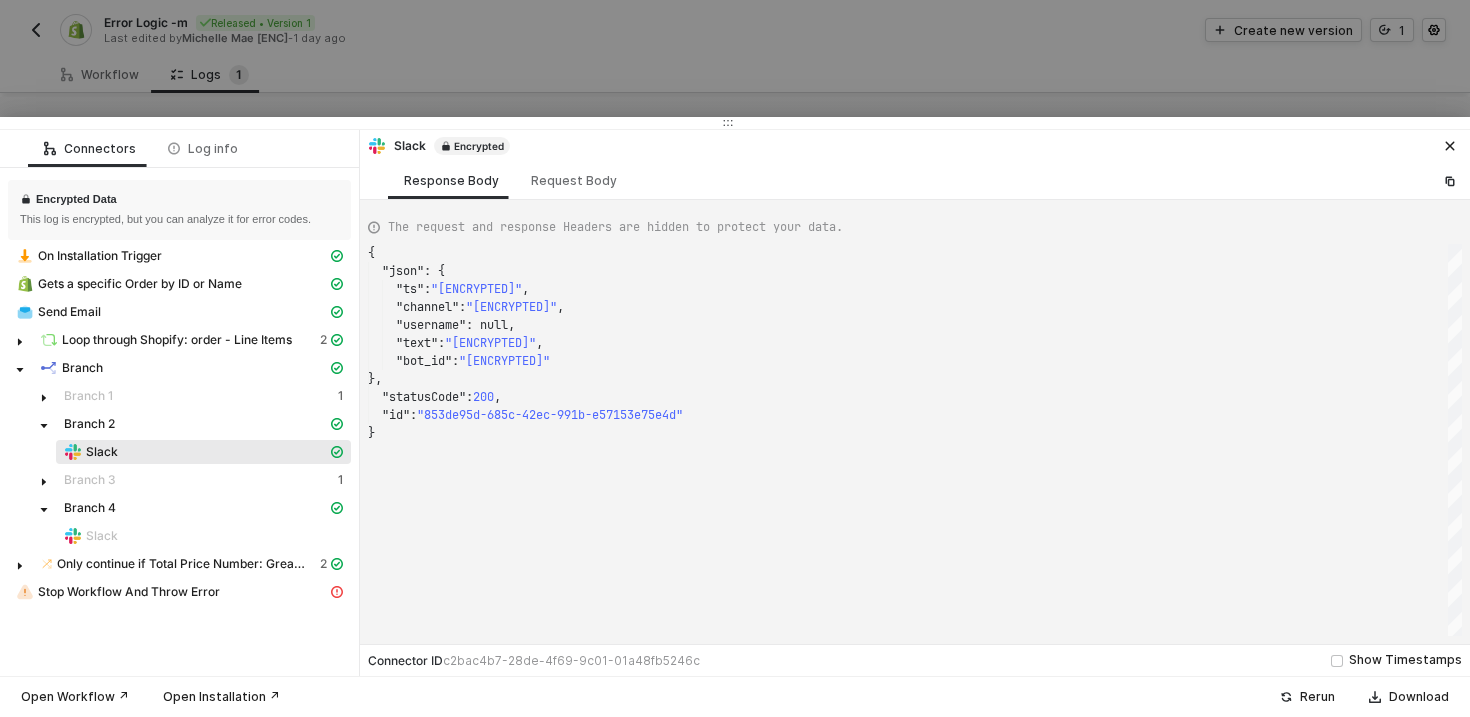 click at bounding box center (735, 358) 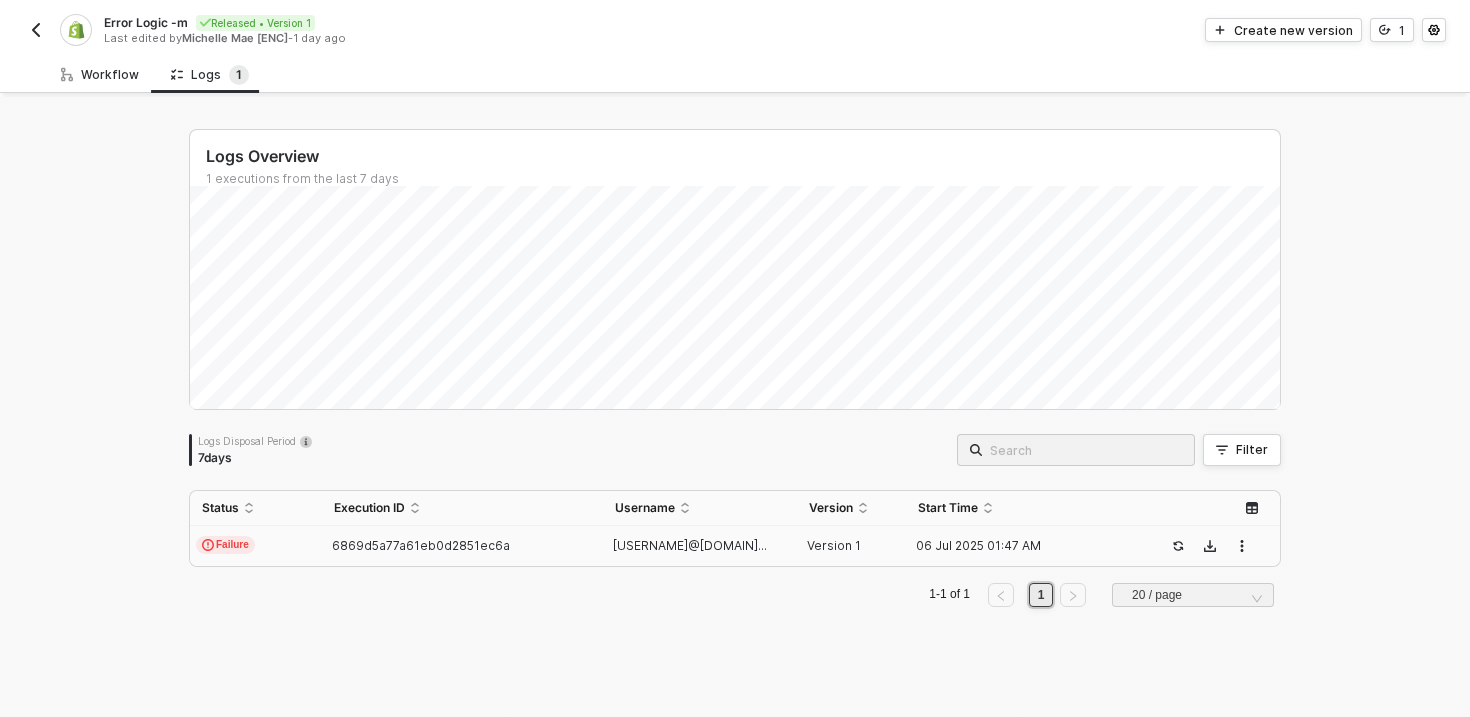 click on "Workflow" at bounding box center (100, 75) 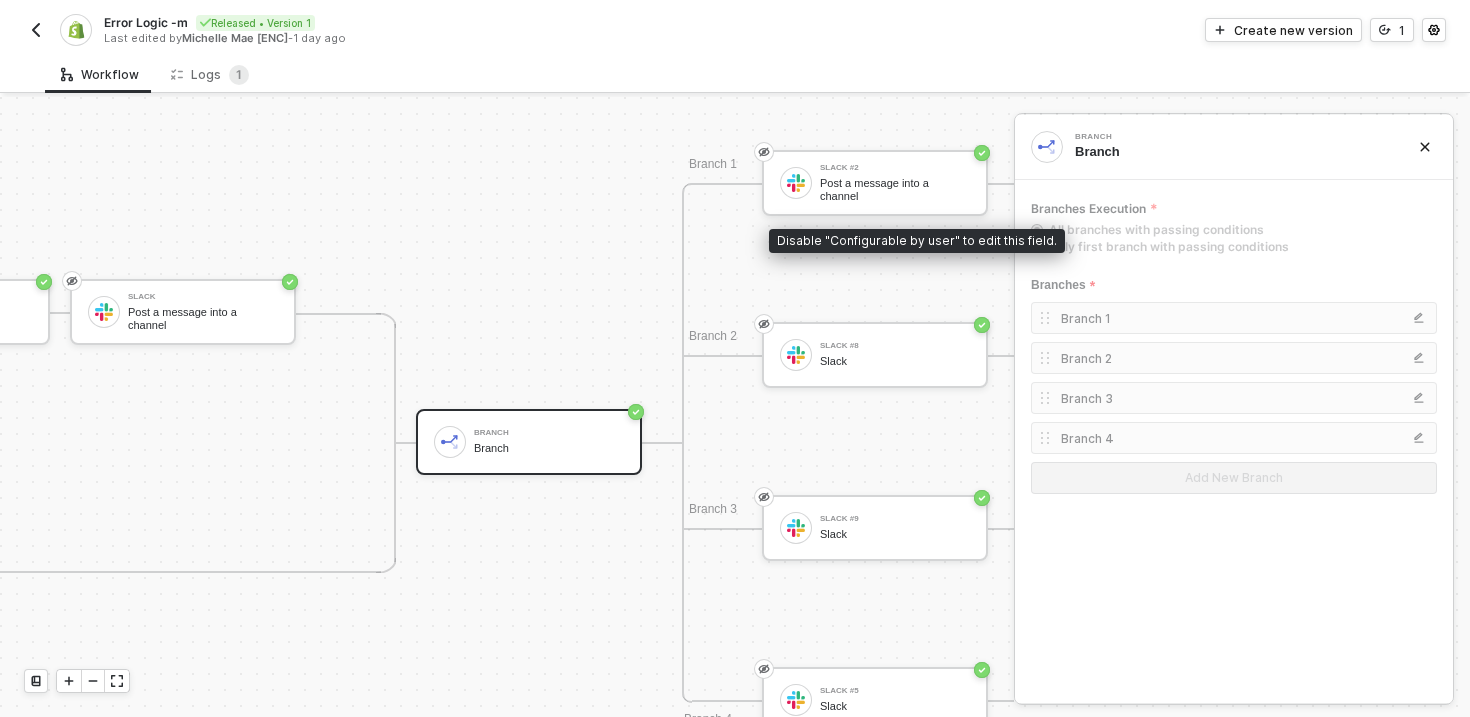 click on "All branches with passing conditions" at bounding box center (1153, 229) 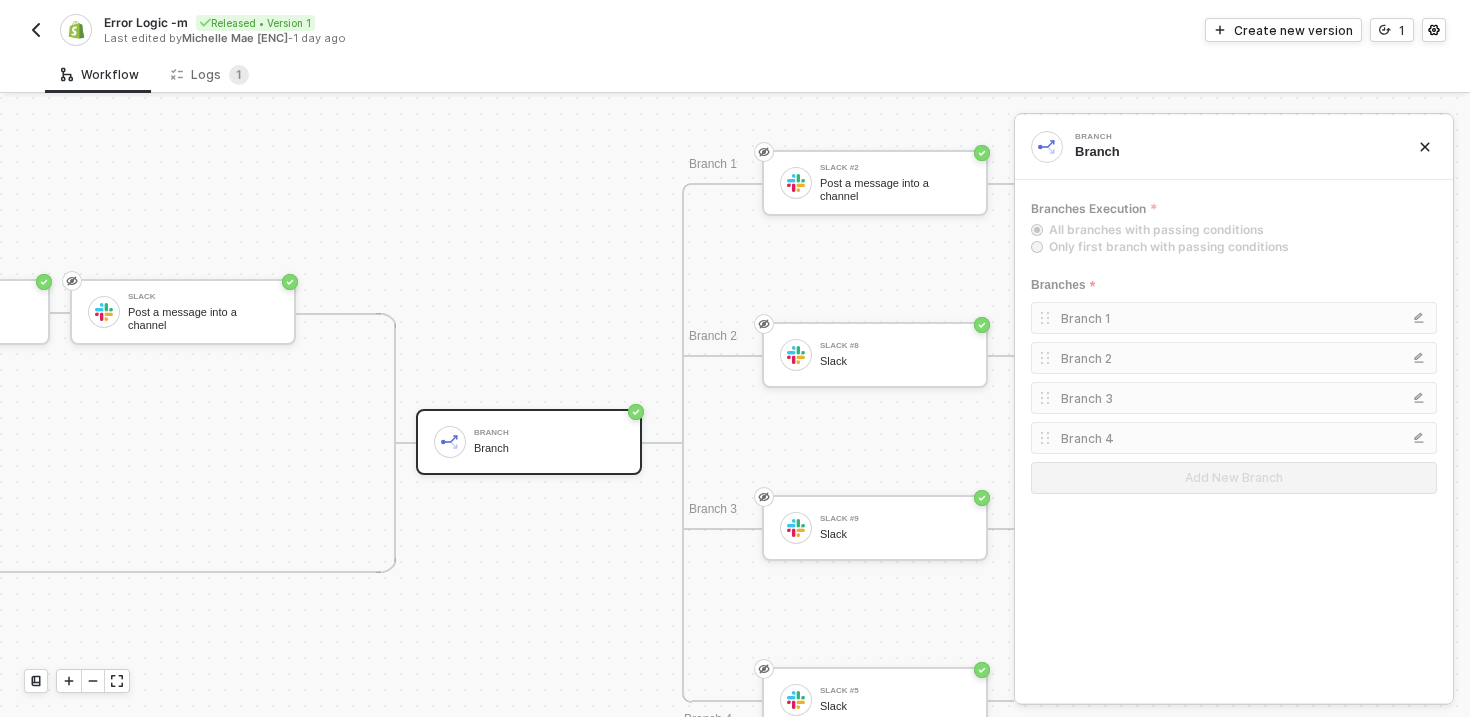 click on "Branches Execution" at bounding box center [1234, 208] 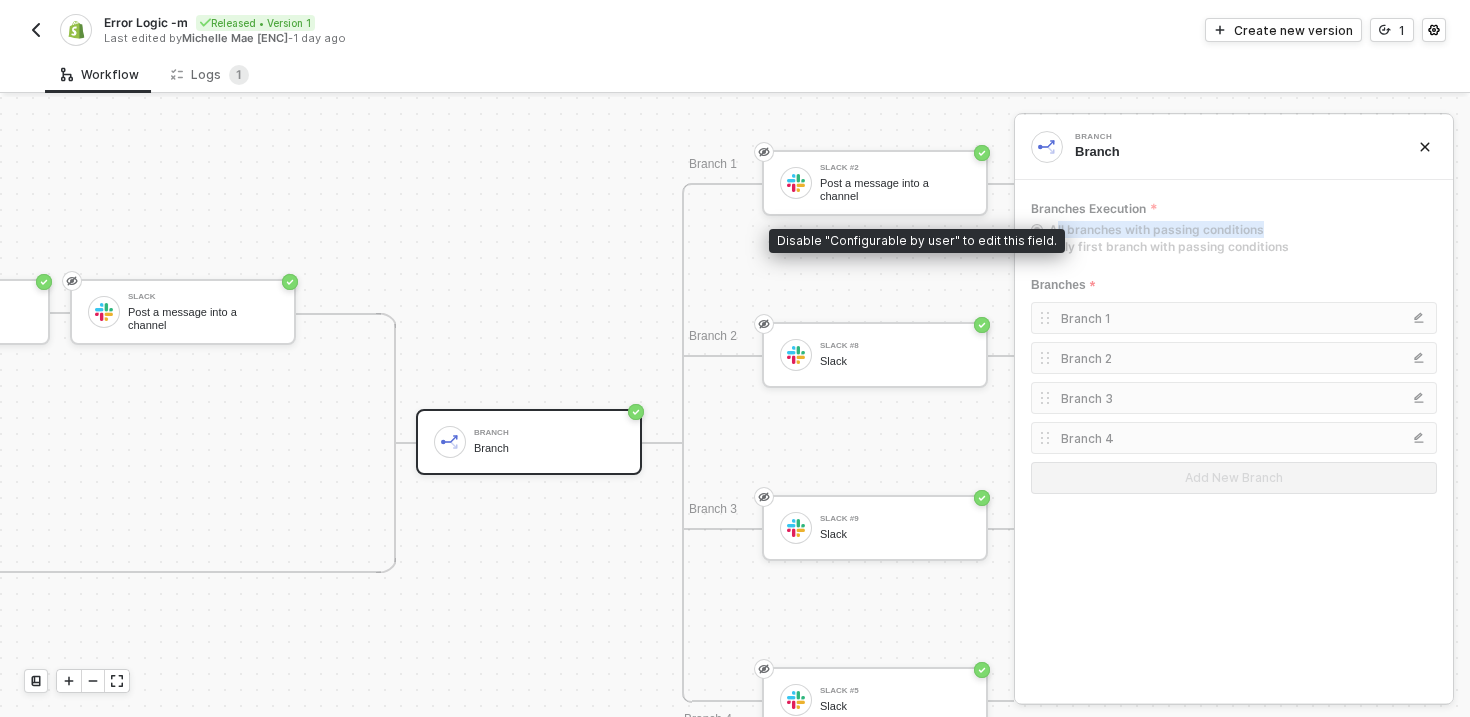 drag, startPoint x: 1269, startPoint y: 226, endPoint x: 1055, endPoint y: 228, distance: 214.00934 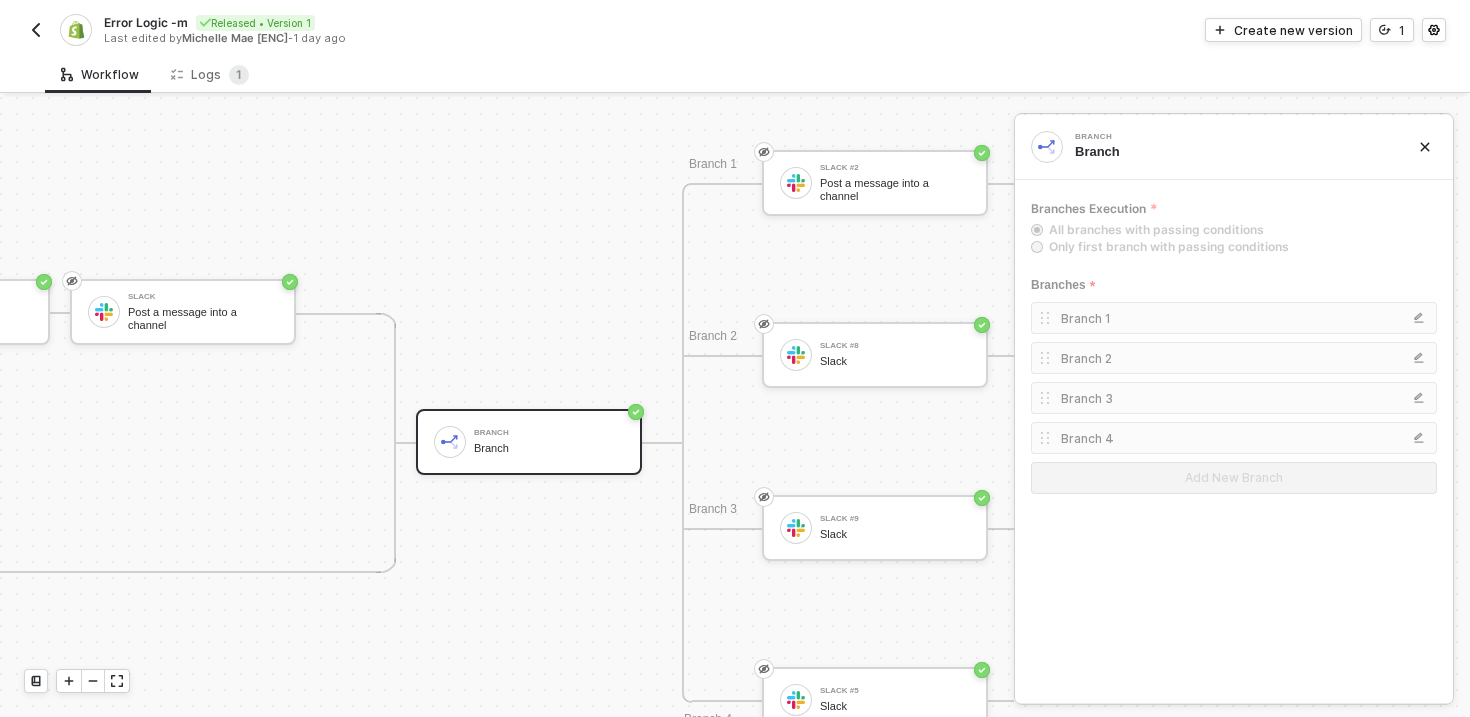 click on "TRIGGER On Installation Trigger On Installation Trigger Shopify Gets a specific Order by ID or Name Send Email Send Email Iterate  Loop through Shopify:  order - Line Items Tally Tally Slack Post a message into a channel Branch Branch   Branch 1 Slack #2 Post a message into a channel   Branch 2 Slack #8 Slack   Branch 3 Slack #9 Slack   Branch 4 Slack #5 Slack If-Else Conditions Only continue if Total Price Number: Greater than or equal 10 TRUE Slack #6 Slack FALSE Slack #7 Slack Stop Workflow And Throw Error Stop Workflow And Throw Error" at bounding box center [343, 442] 